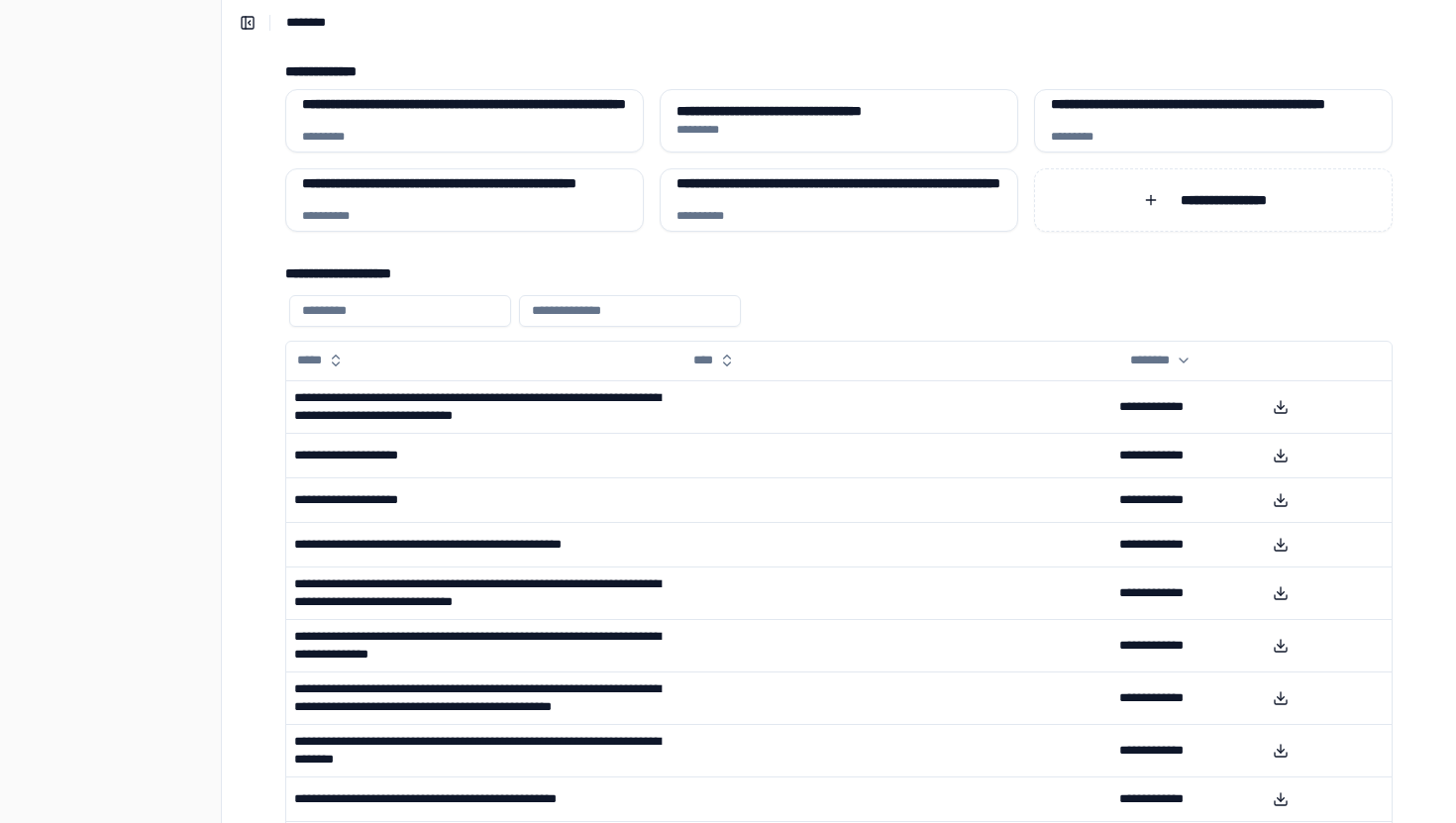 scroll, scrollTop: 0, scrollLeft: 0, axis: both 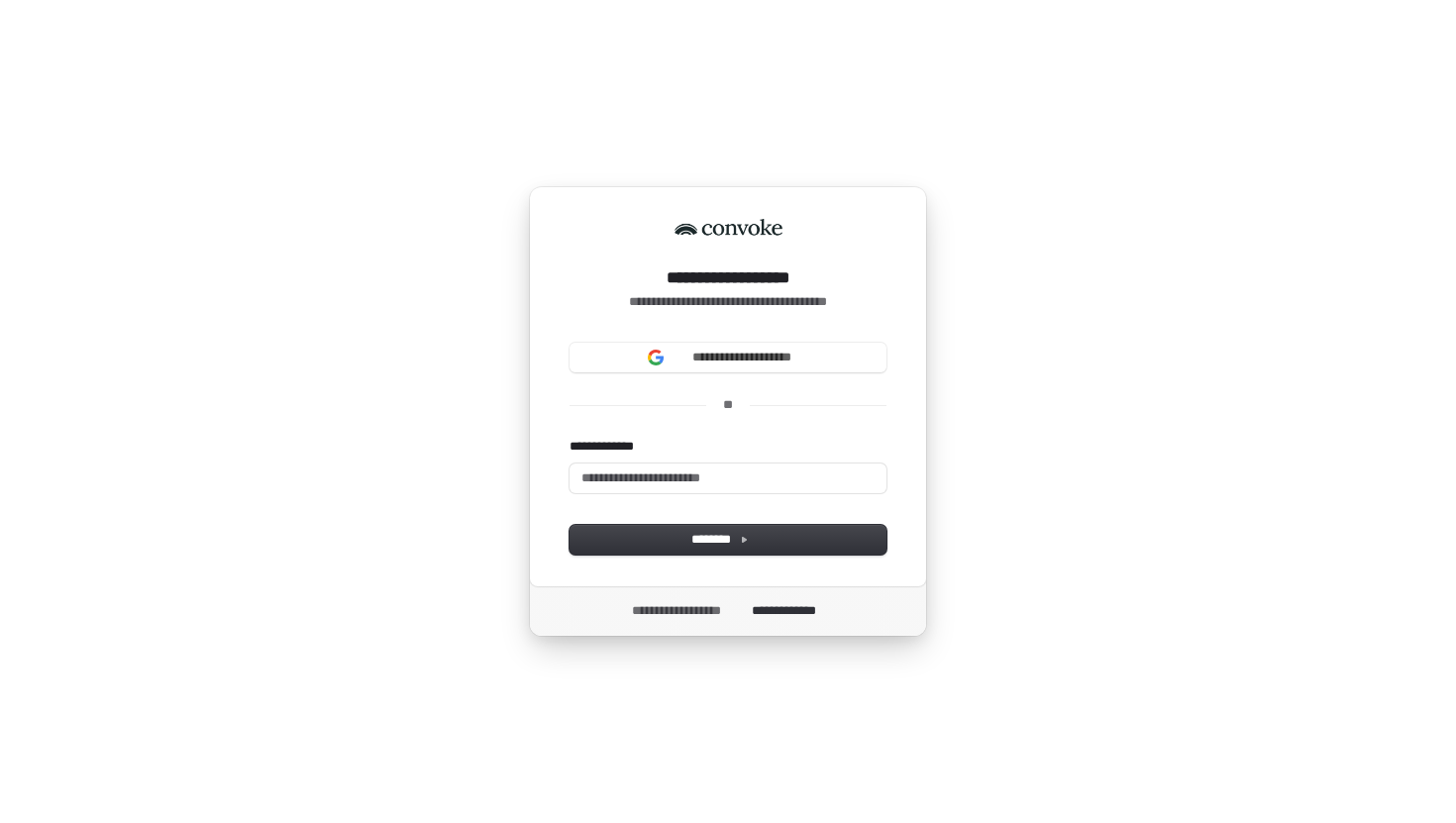 click on "**********" at bounding box center (728, 465) 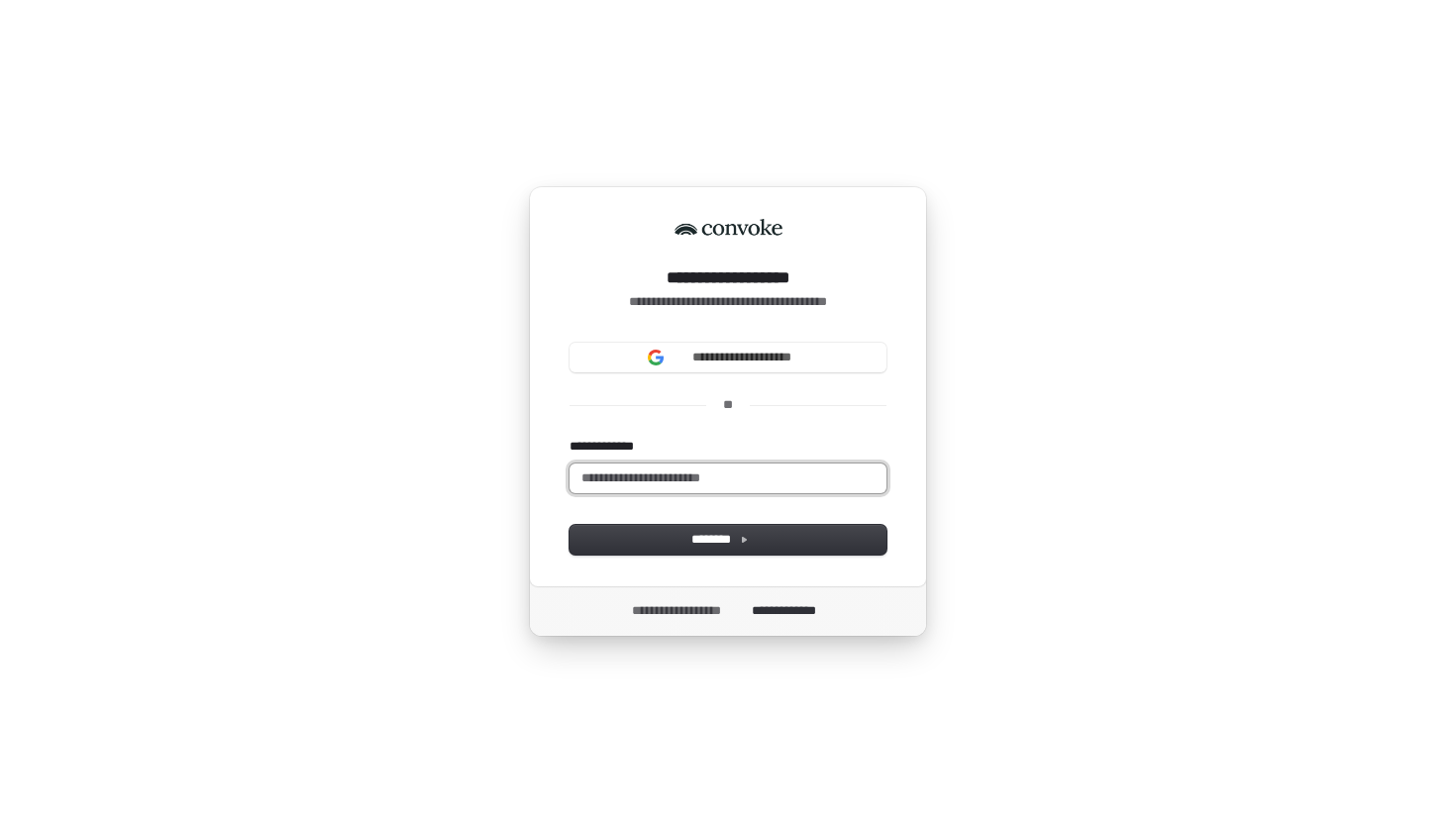 click on "**********" at bounding box center (728, 478) 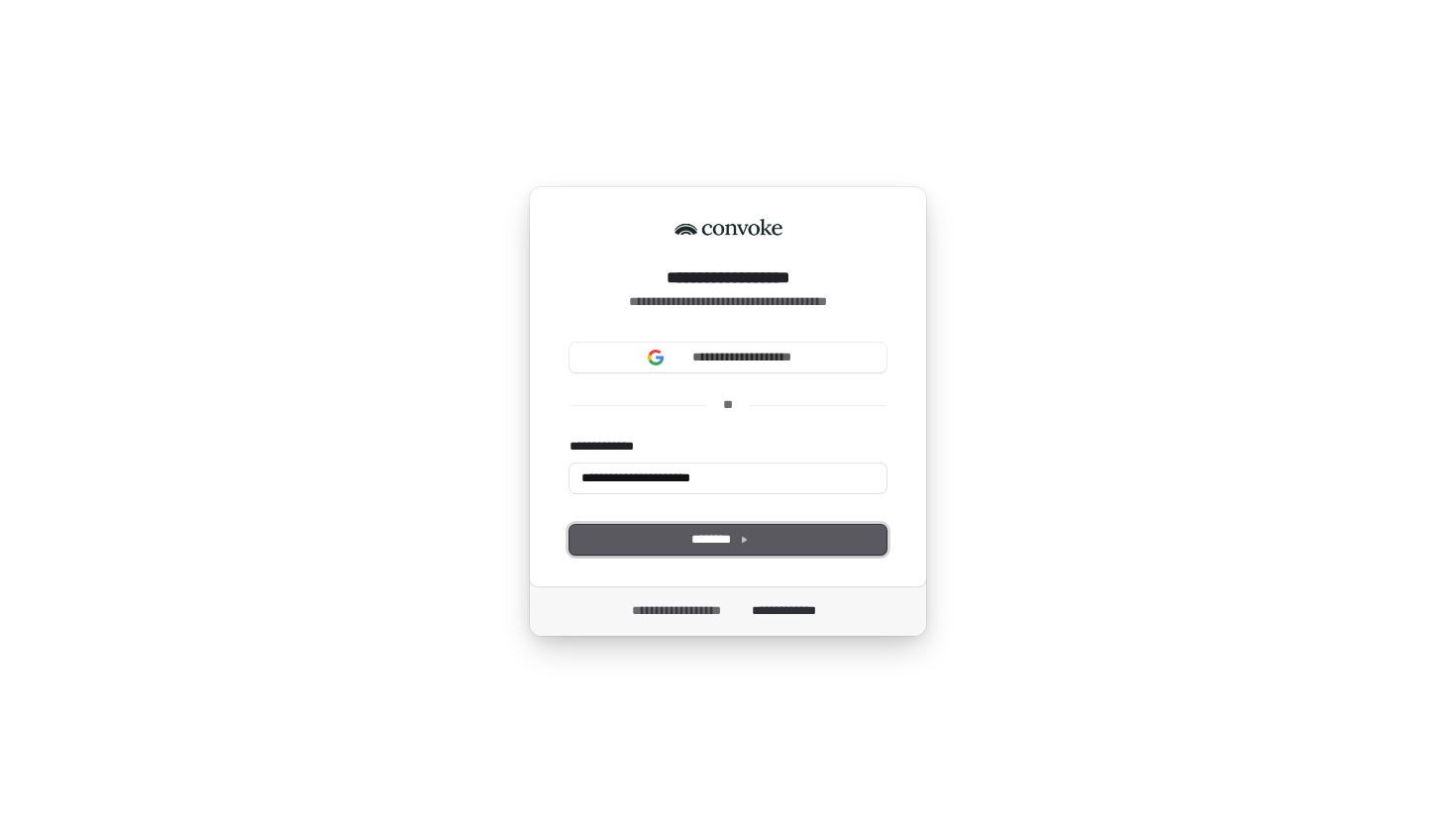click on "********" at bounding box center [728, 540] 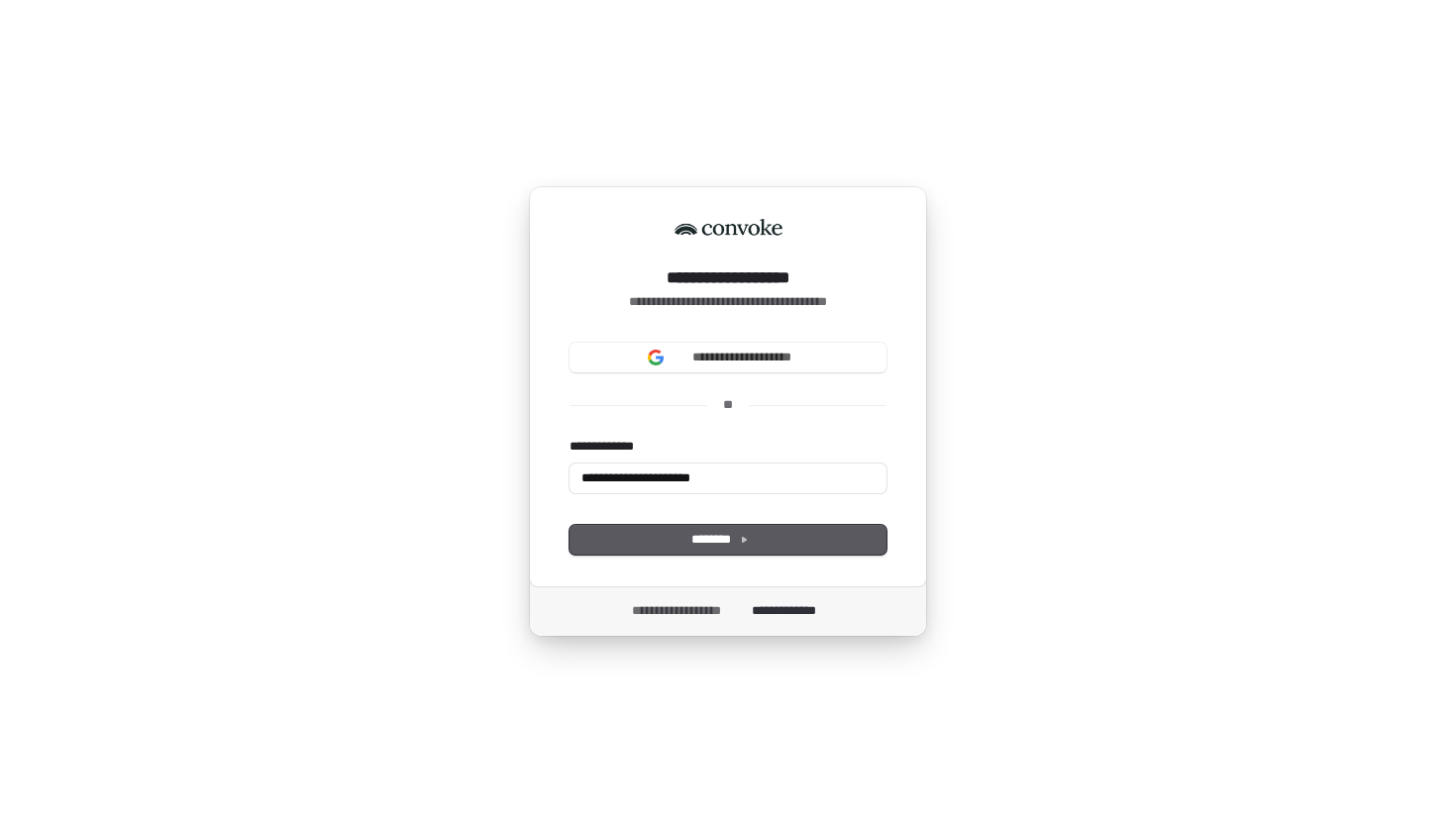 type on "**********" 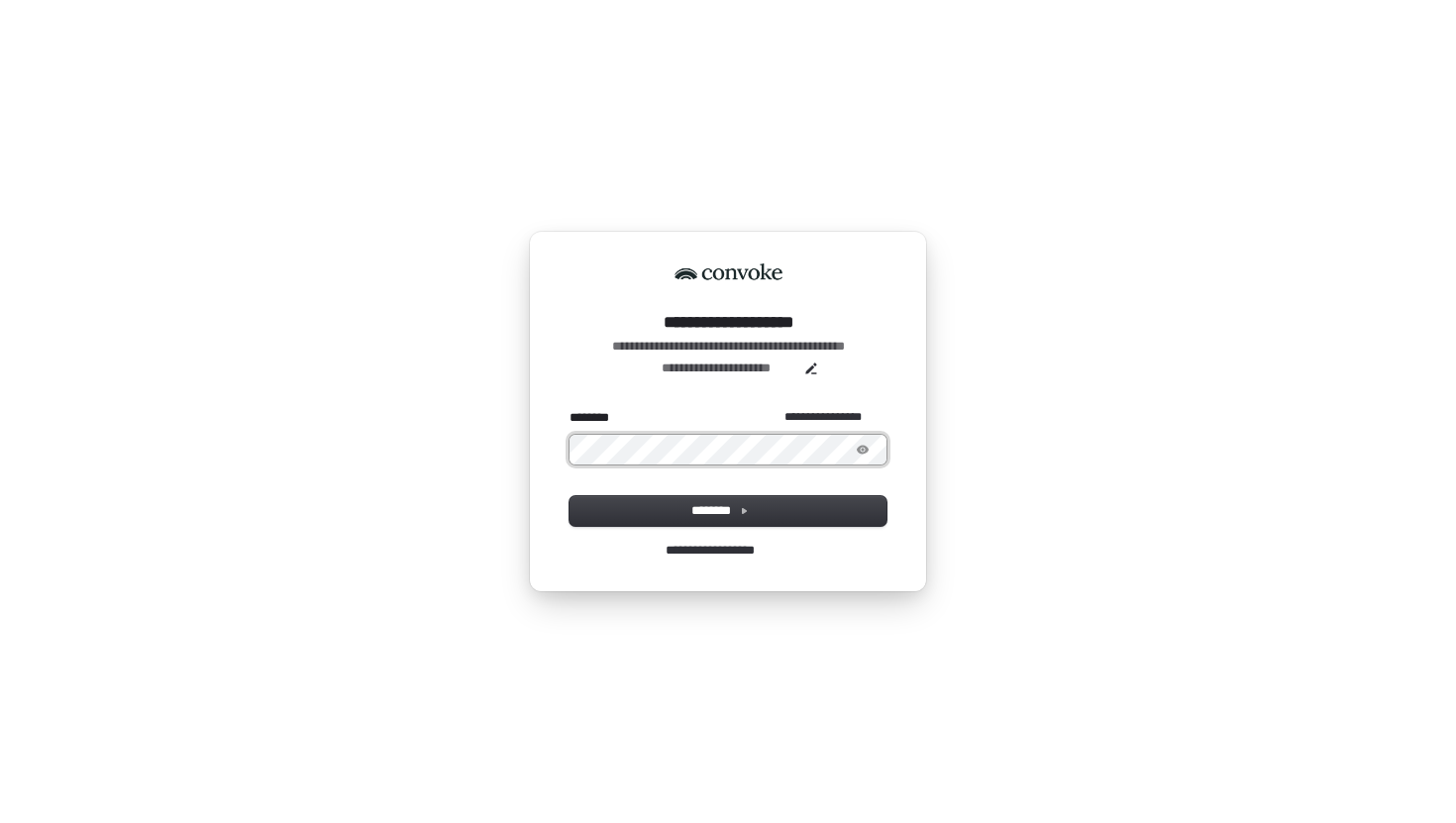 click at bounding box center (570, 409) 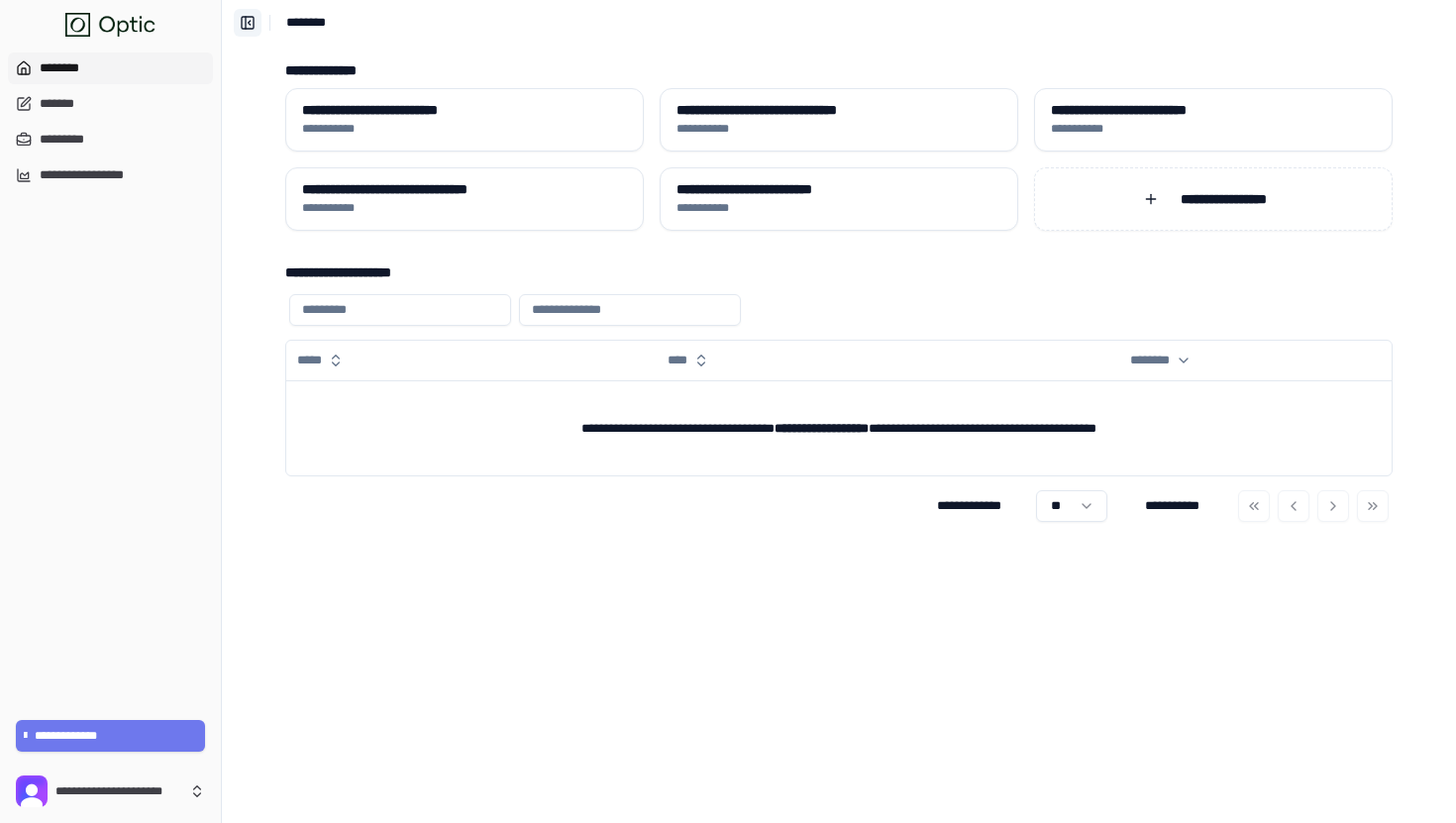 click on "**********" at bounding box center [248, 23] 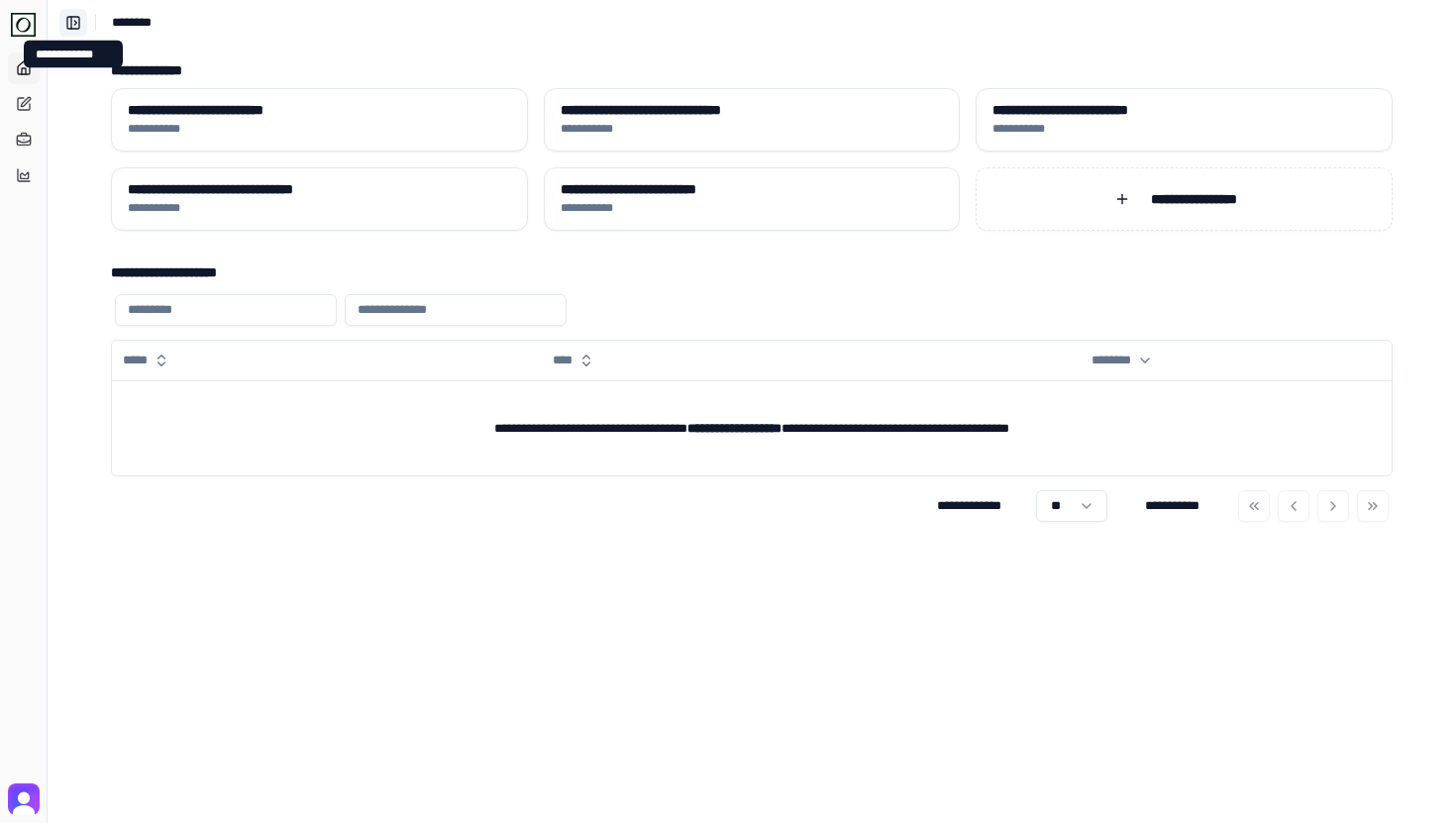 click on "**********" at bounding box center [73, 23] 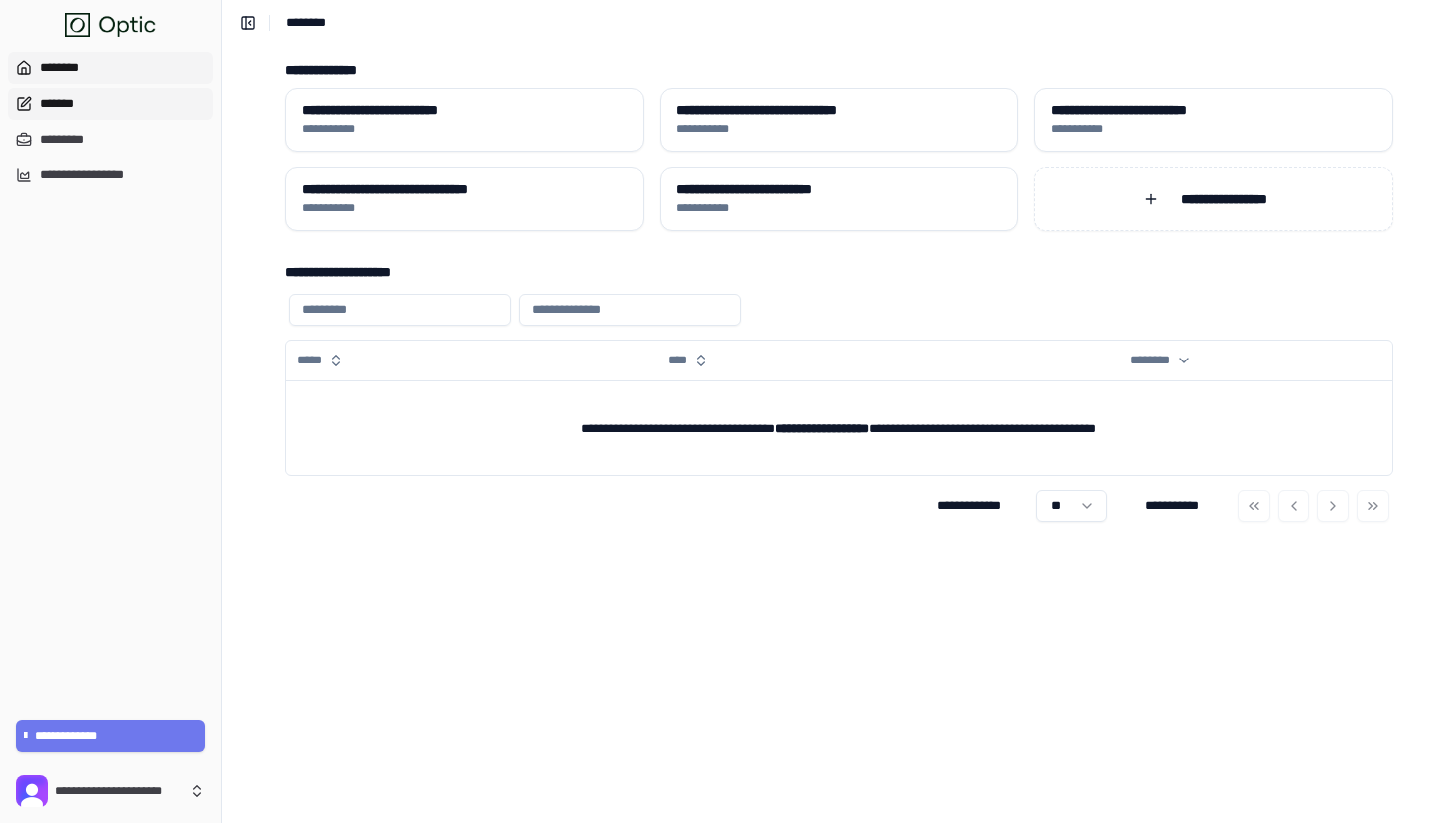 click on "*******" at bounding box center [110, 104] 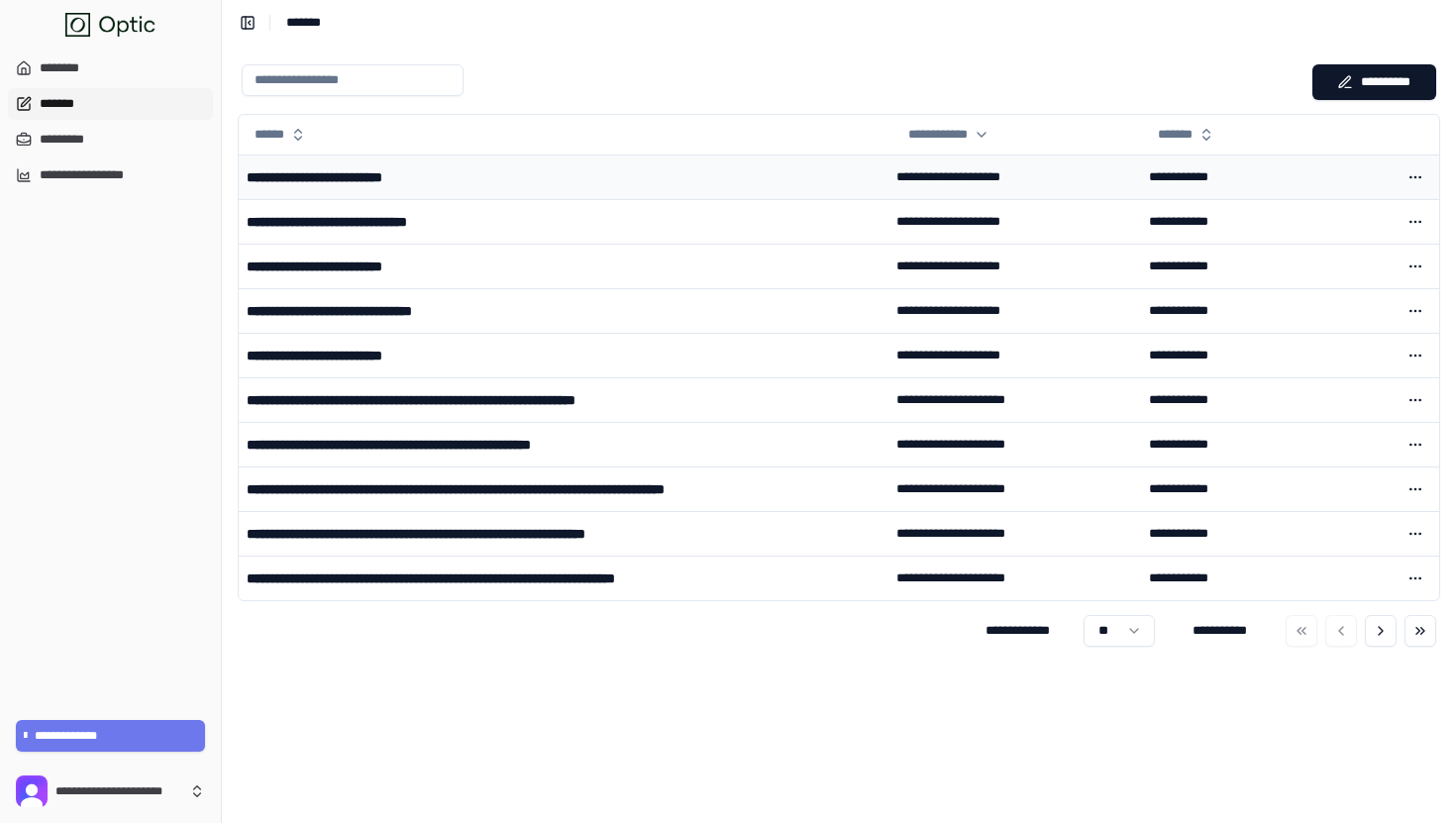 click on "**********" at bounding box center [344, 177] 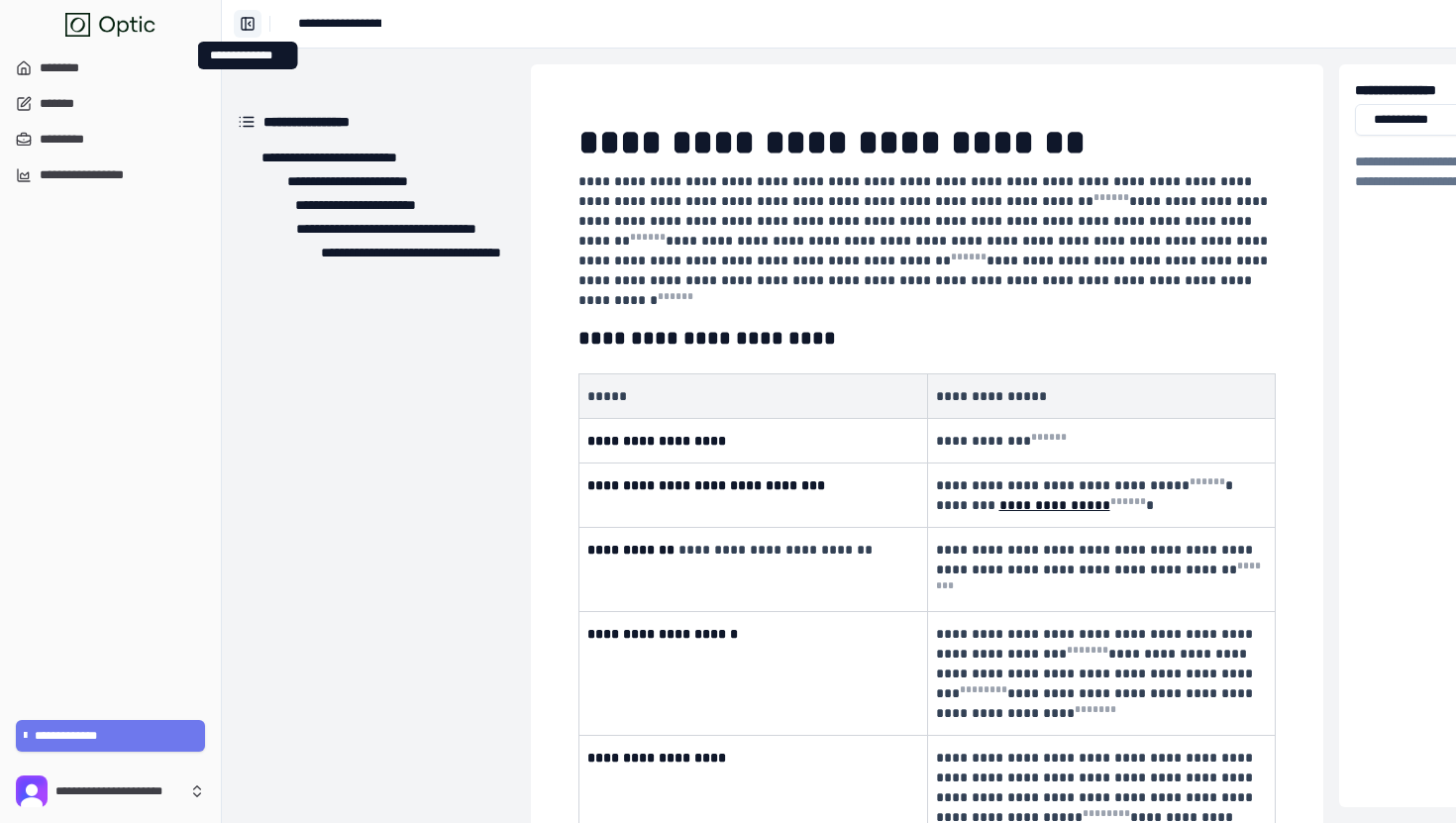 click on "**********" at bounding box center (248, 24) 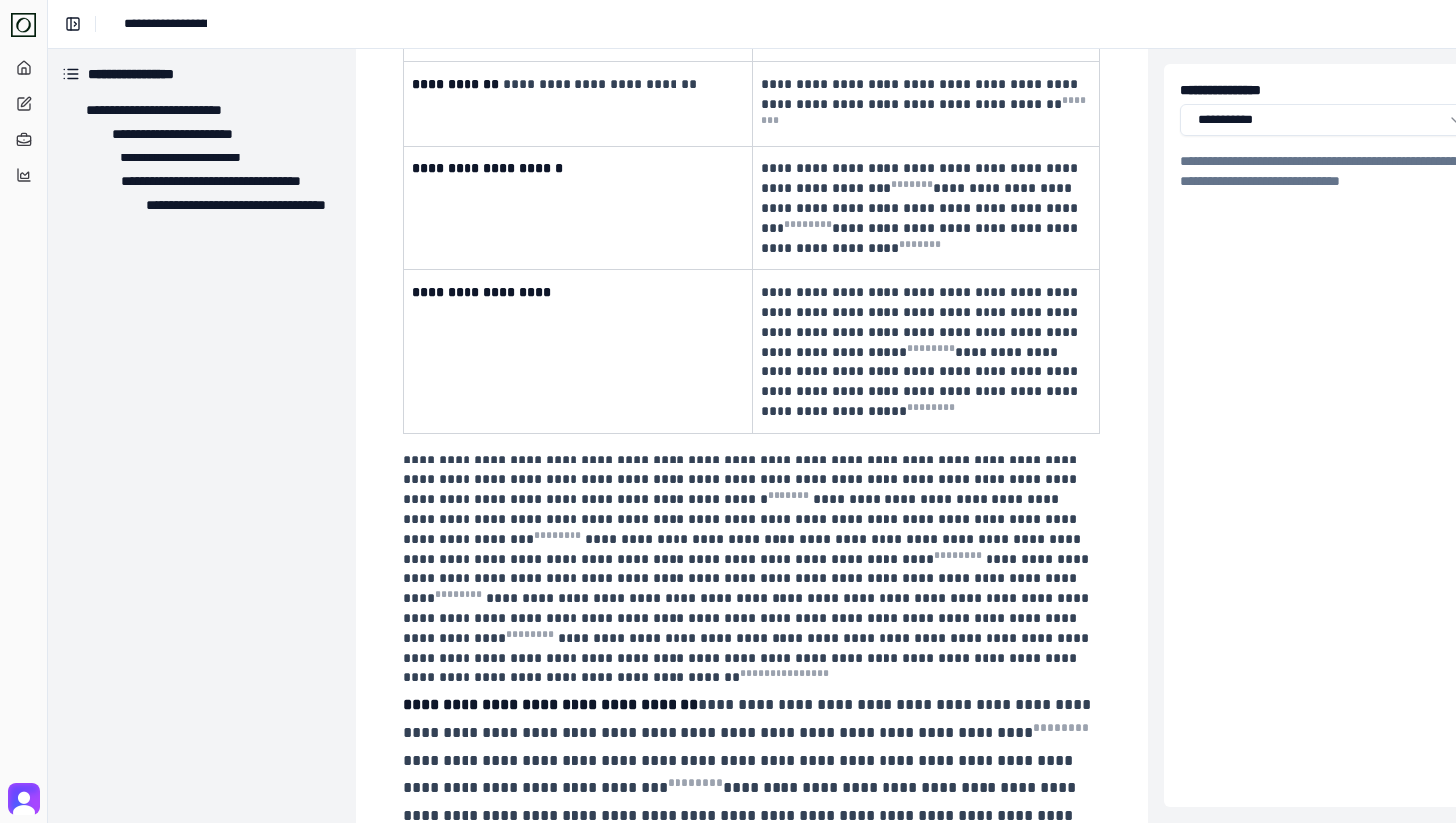 scroll, scrollTop: 0, scrollLeft: 1, axis: horizontal 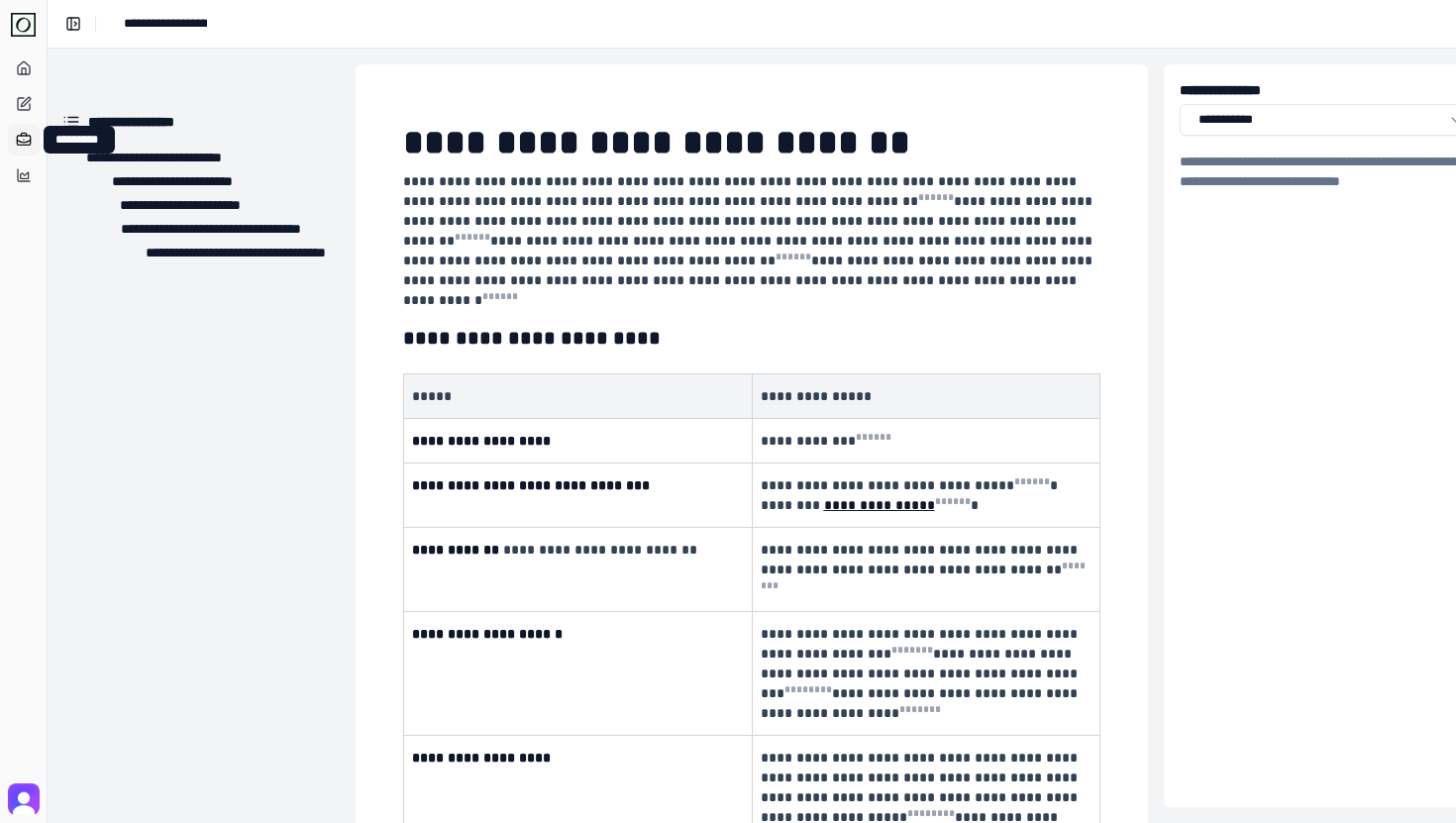 click 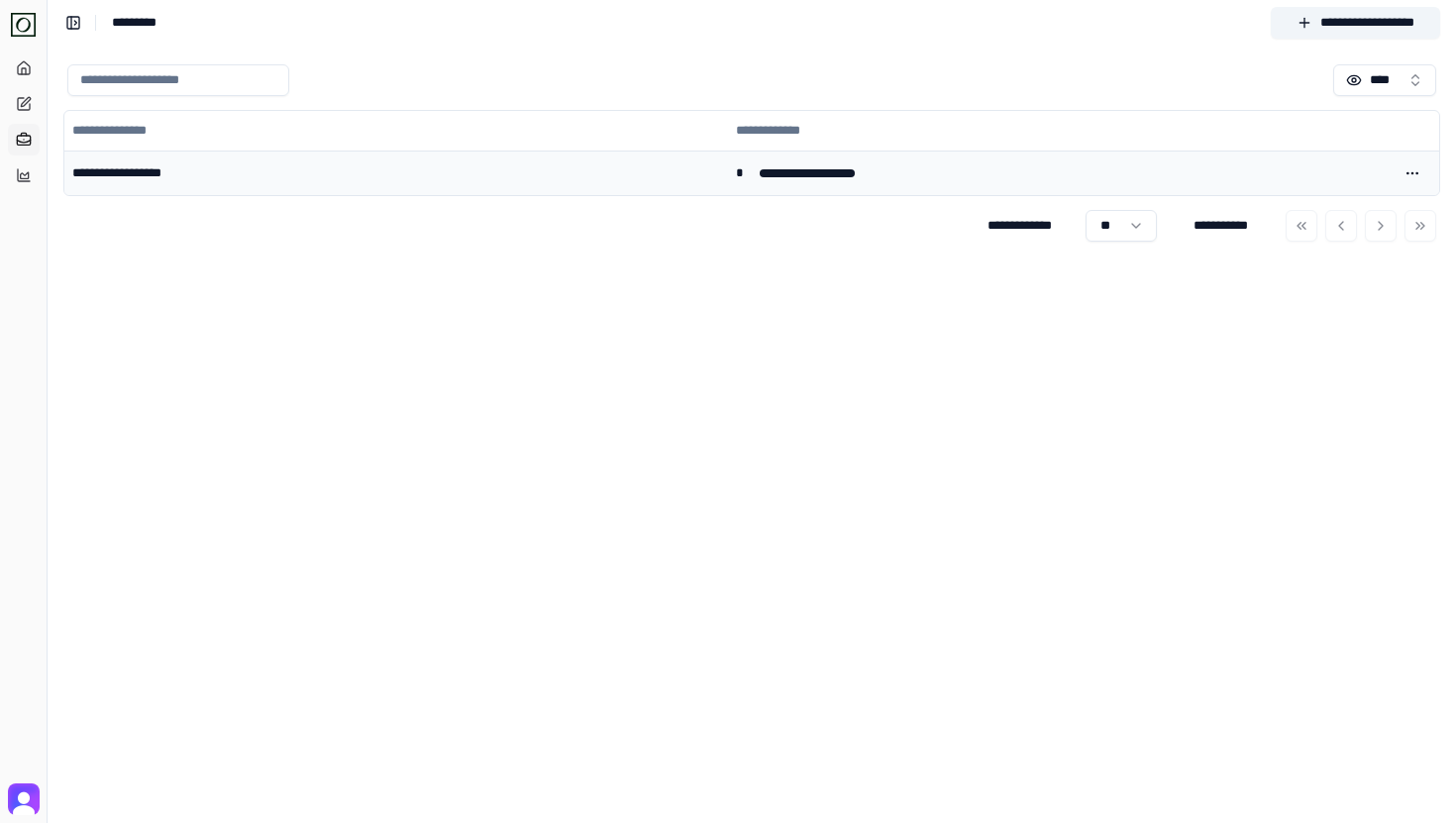 click on "**********" at bounding box center (396, 172) 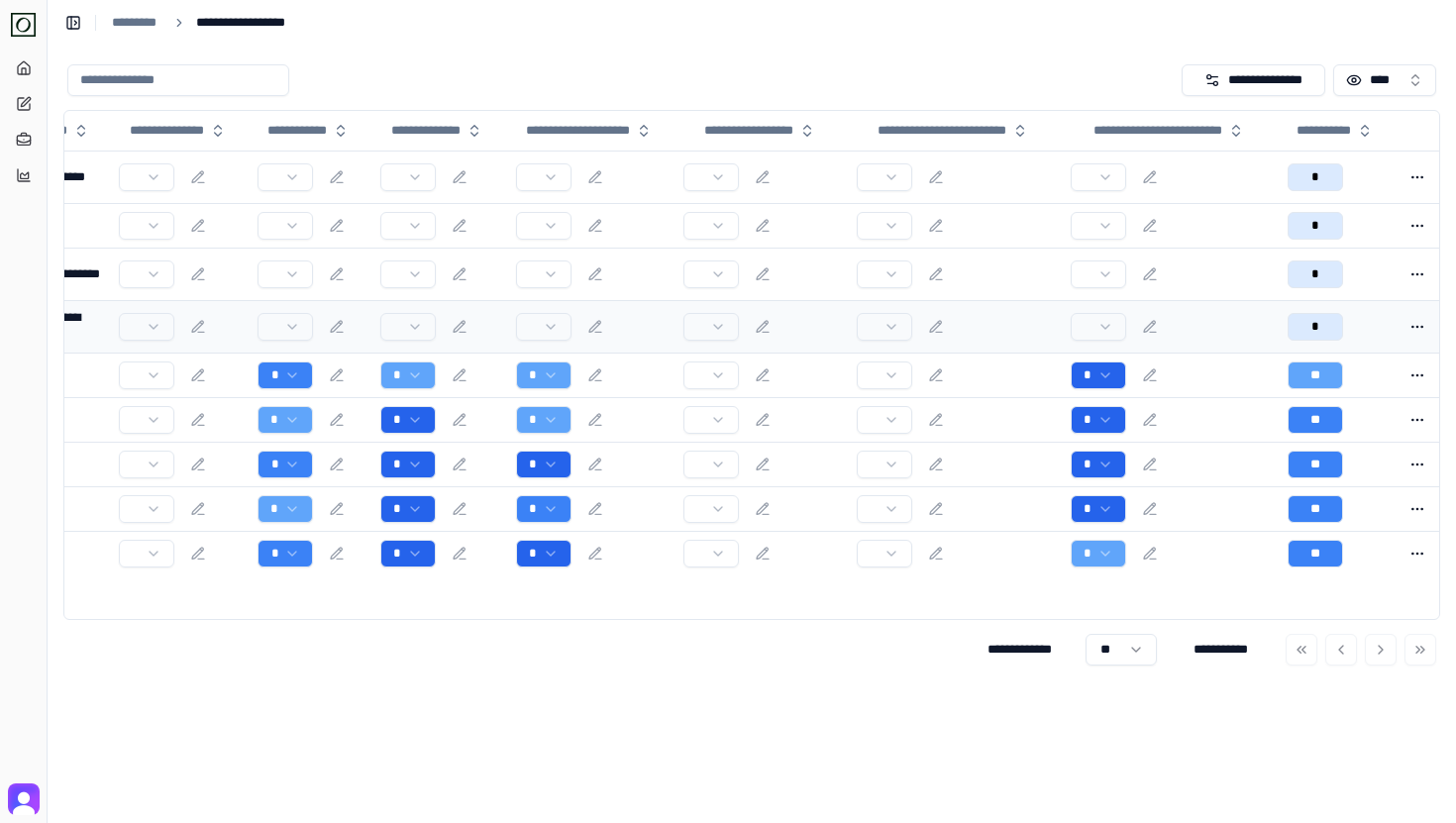 scroll, scrollTop: 0, scrollLeft: 0, axis: both 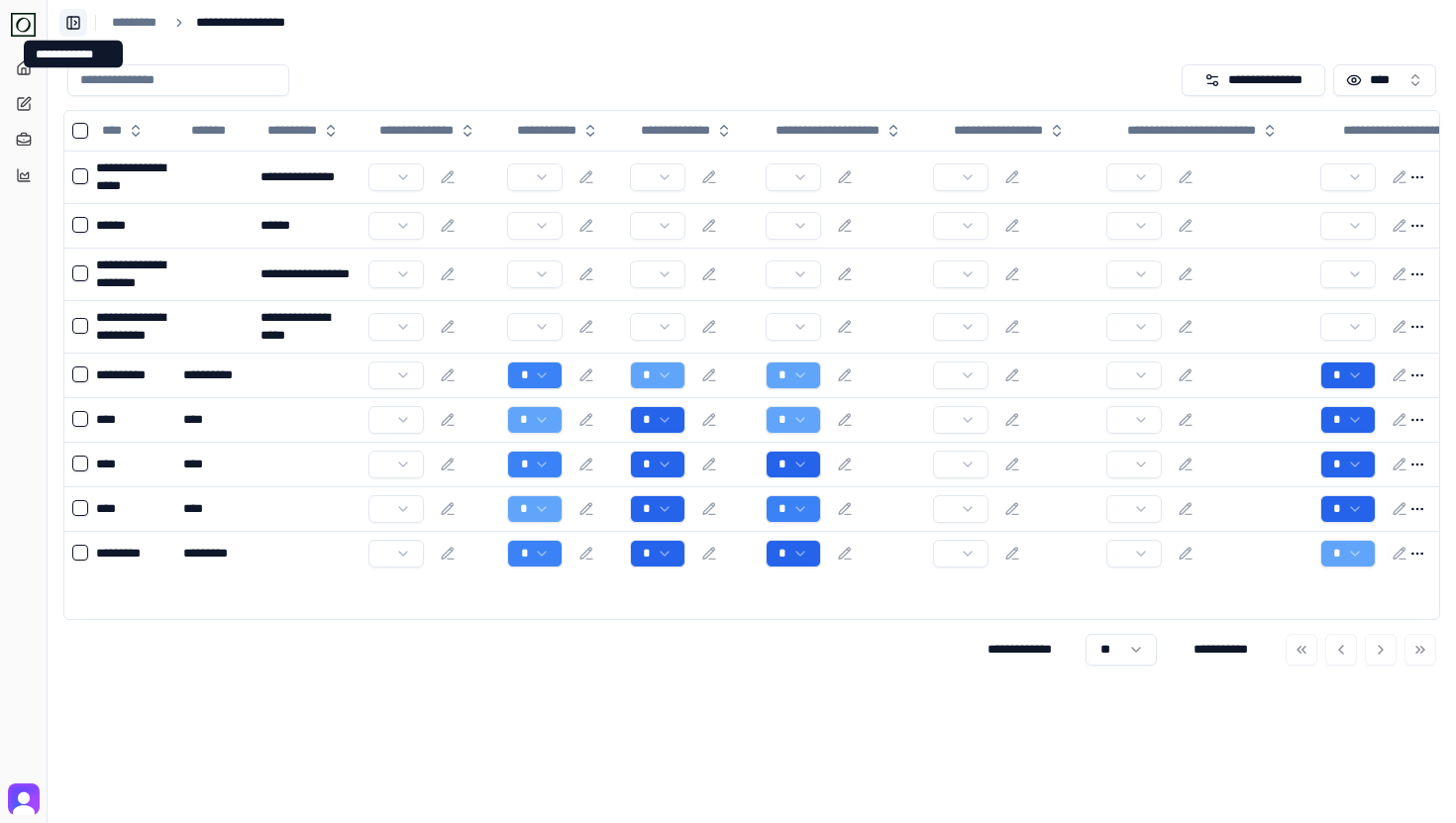 click on "**********" at bounding box center [73, 23] 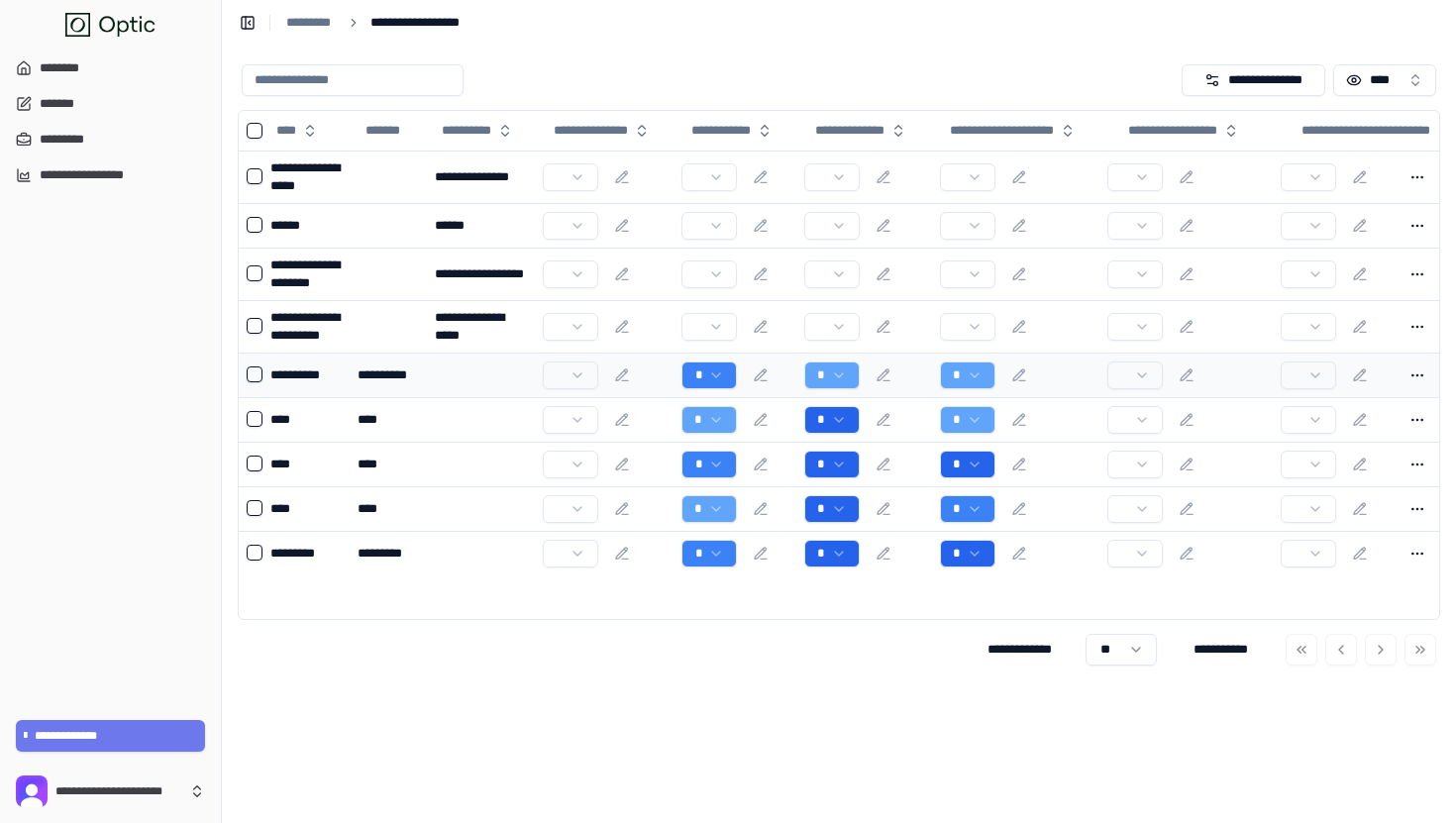 click at bounding box center [480, 374] 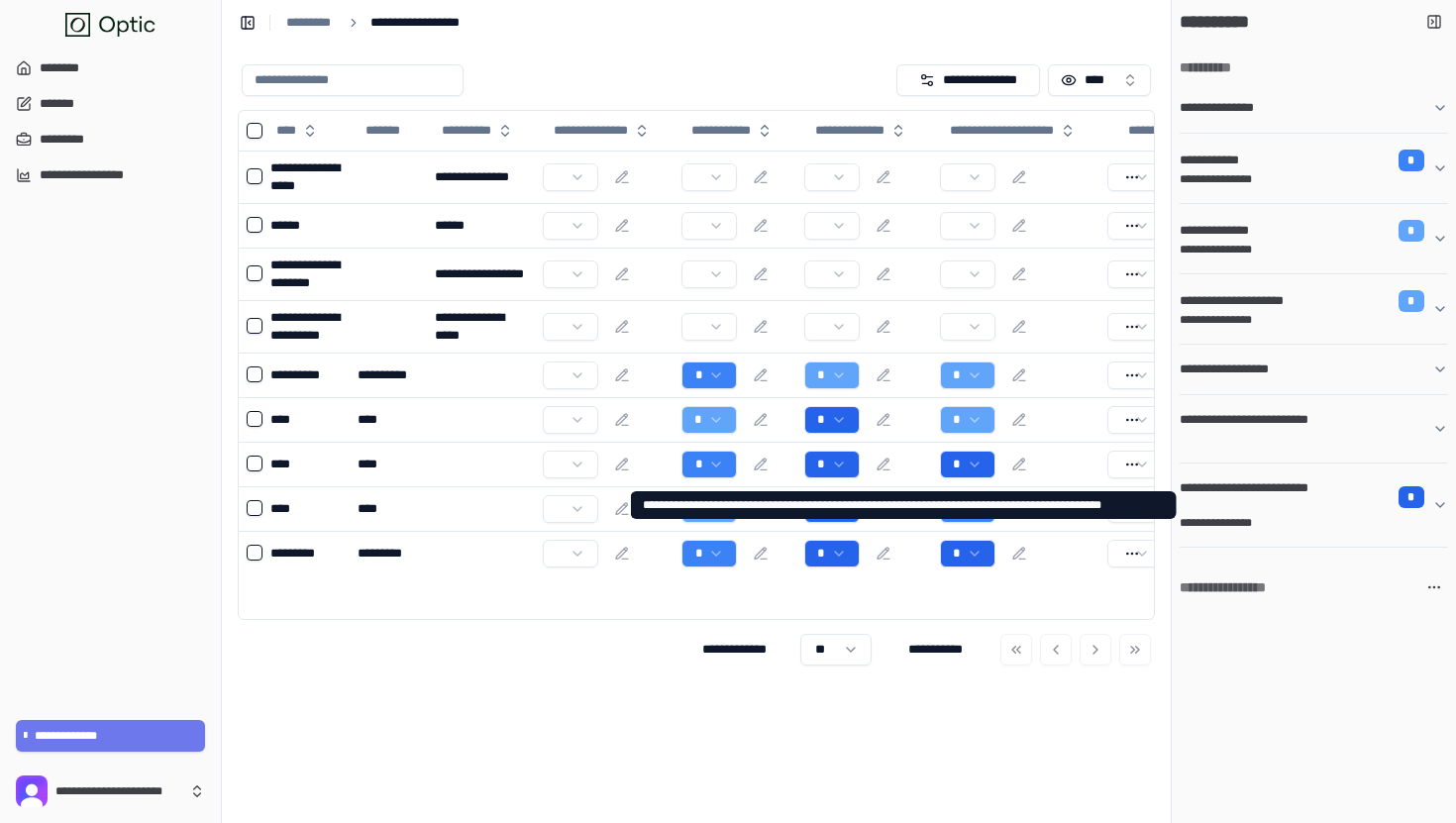 click on "**********" at bounding box center (1305, 523) 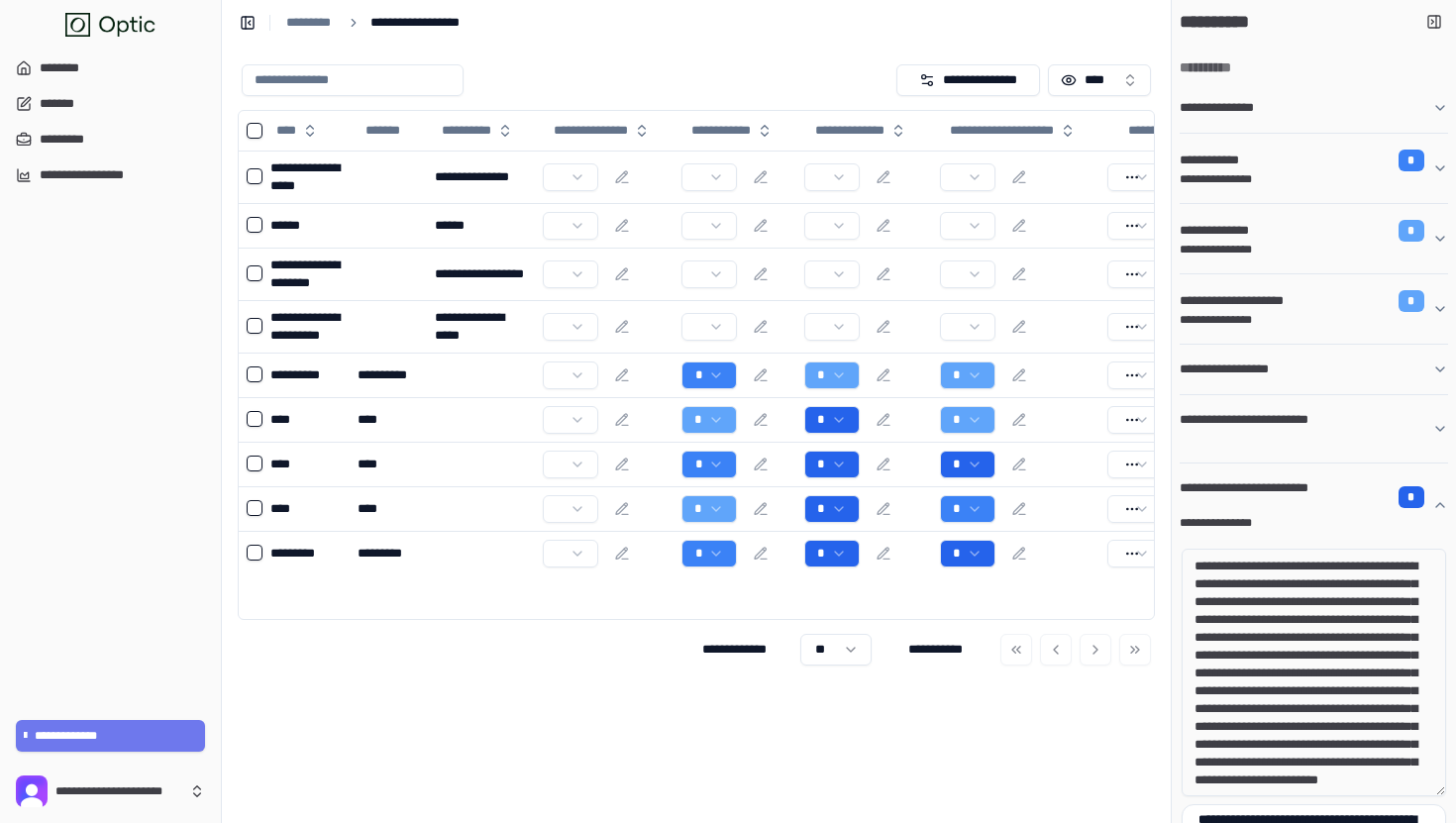 scroll, scrollTop: 55, scrollLeft: 0, axis: vertical 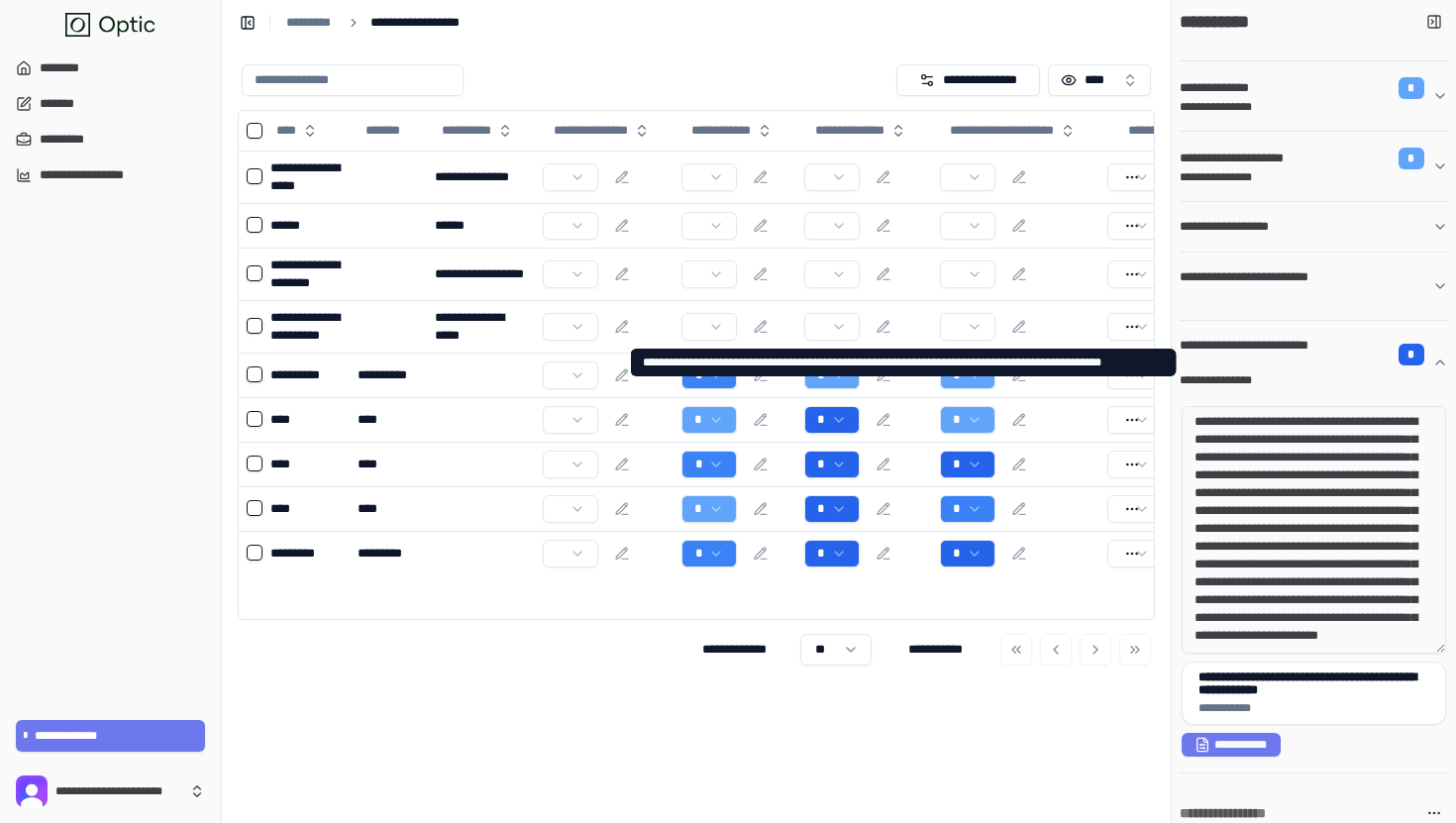 click on "**********" at bounding box center (1251, 355) 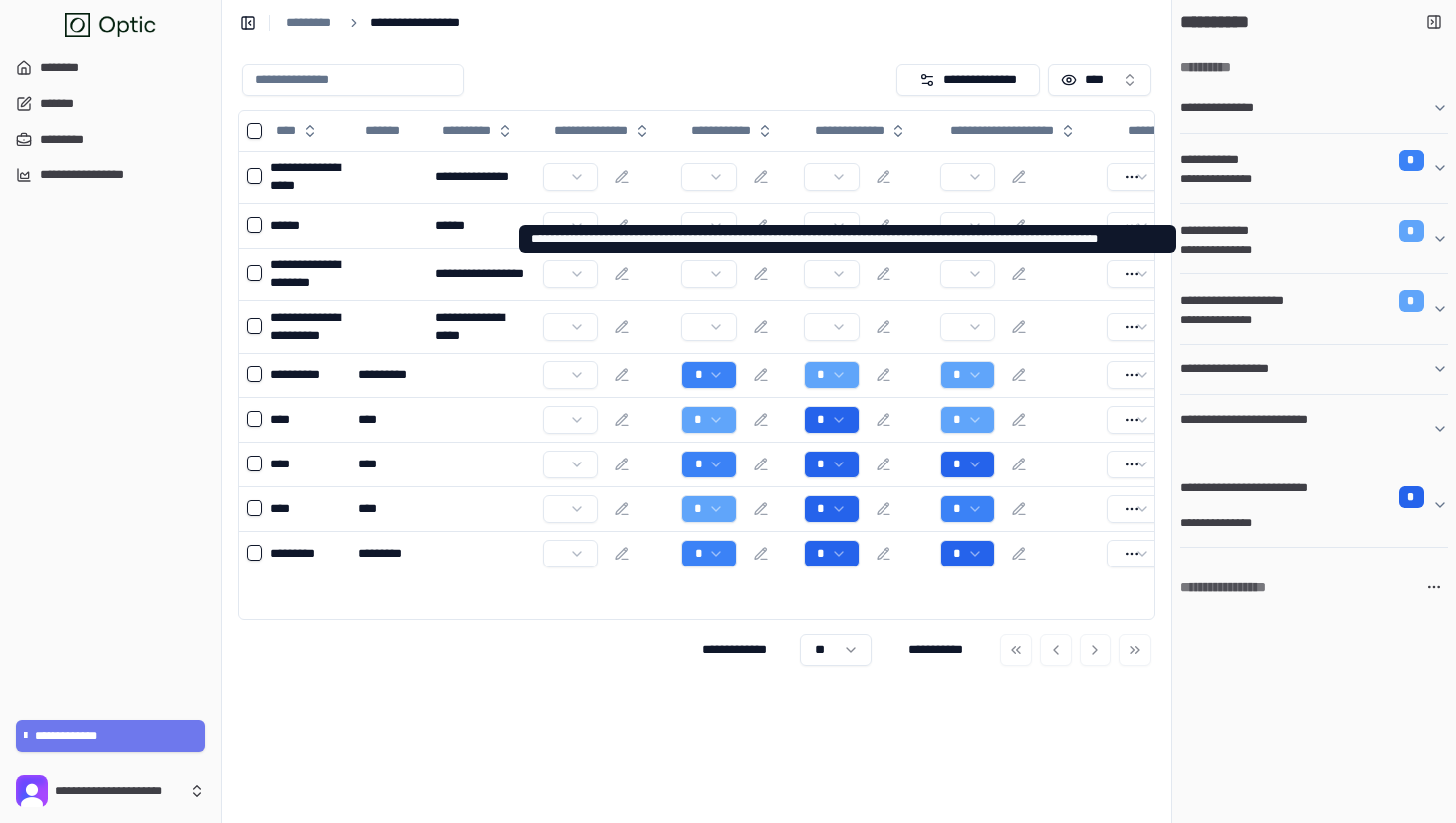 click on "**********" at bounding box center [1305, 320] 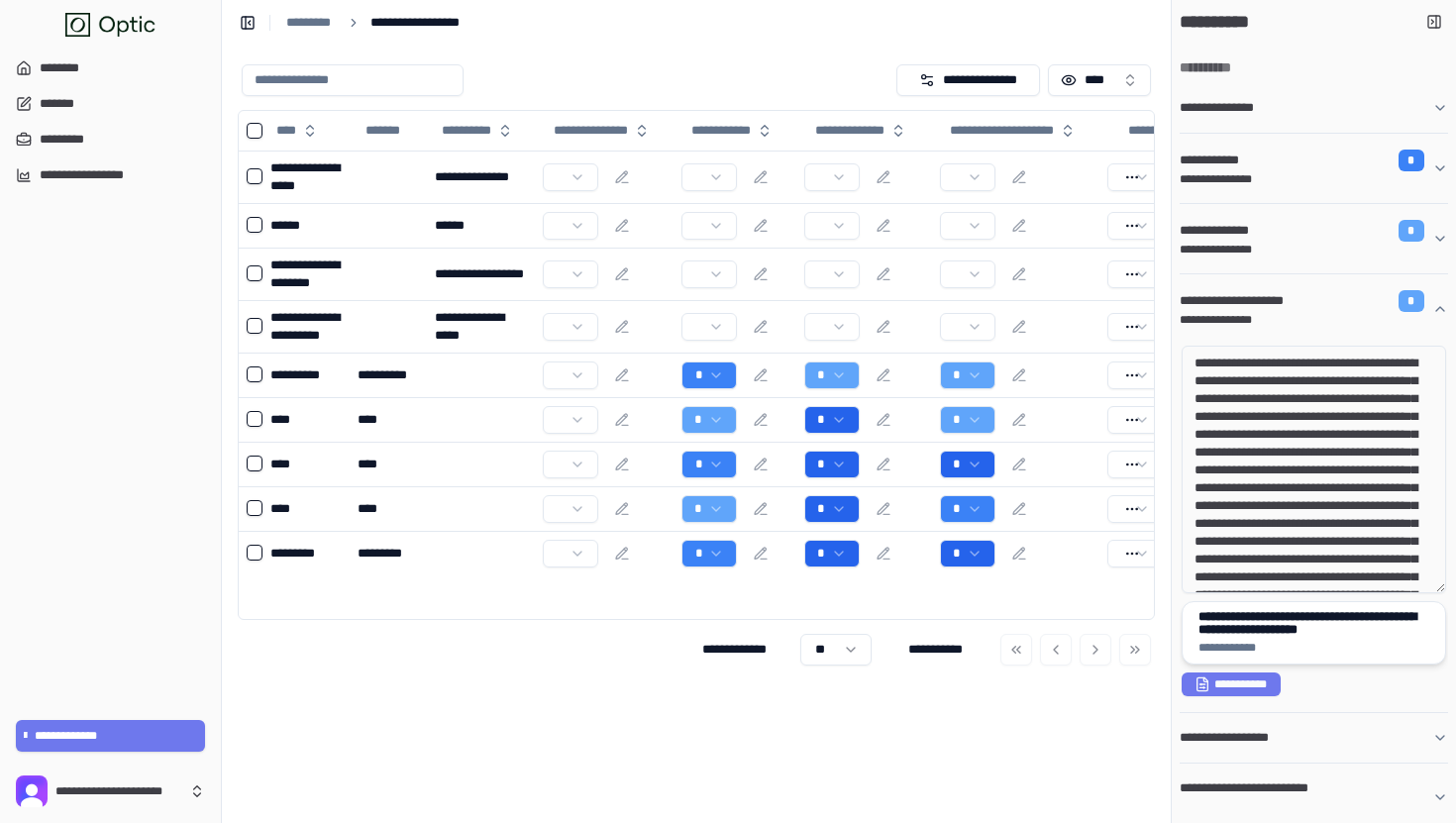 type 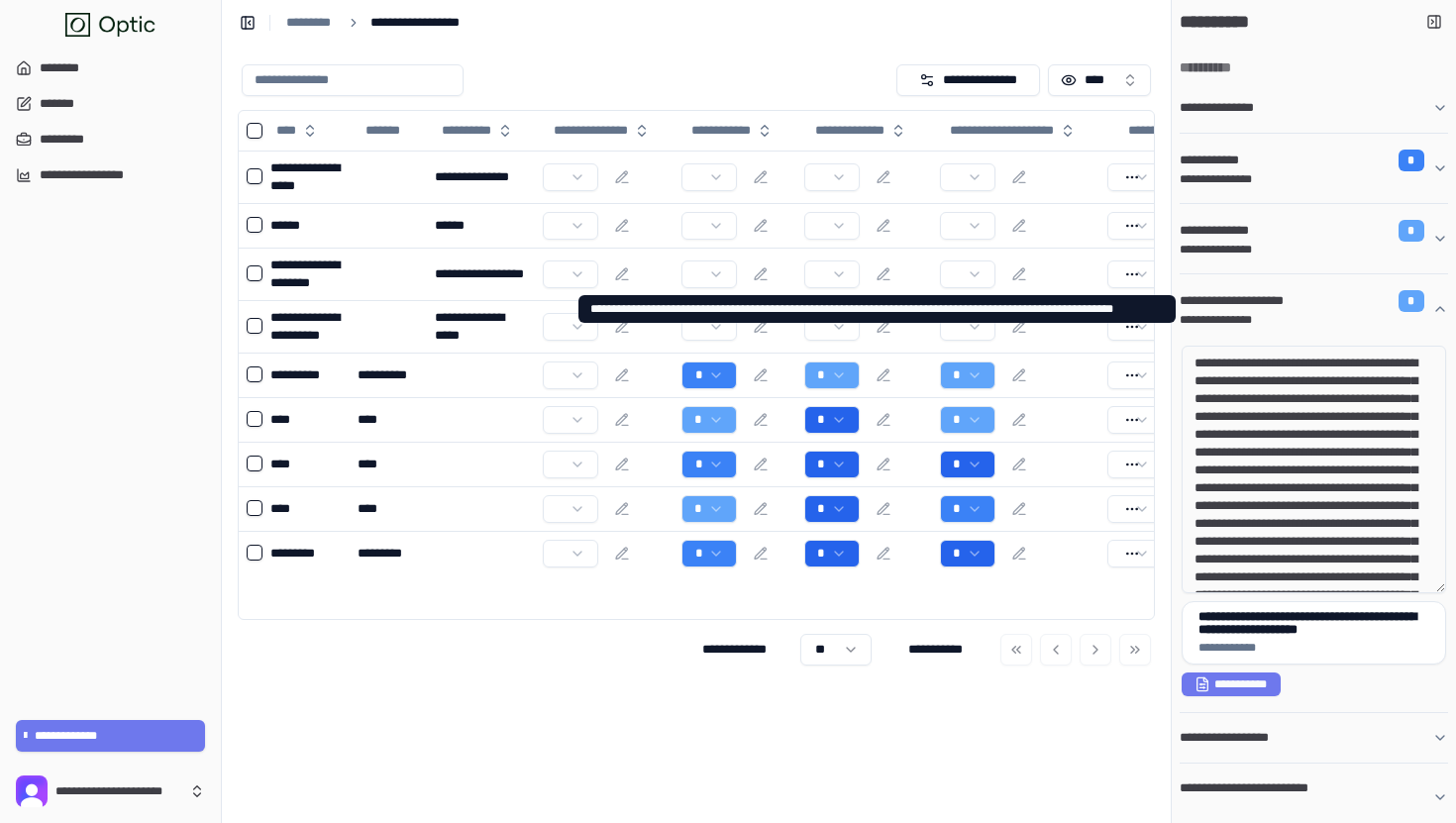 click on "**********" at bounding box center (1313, 309) 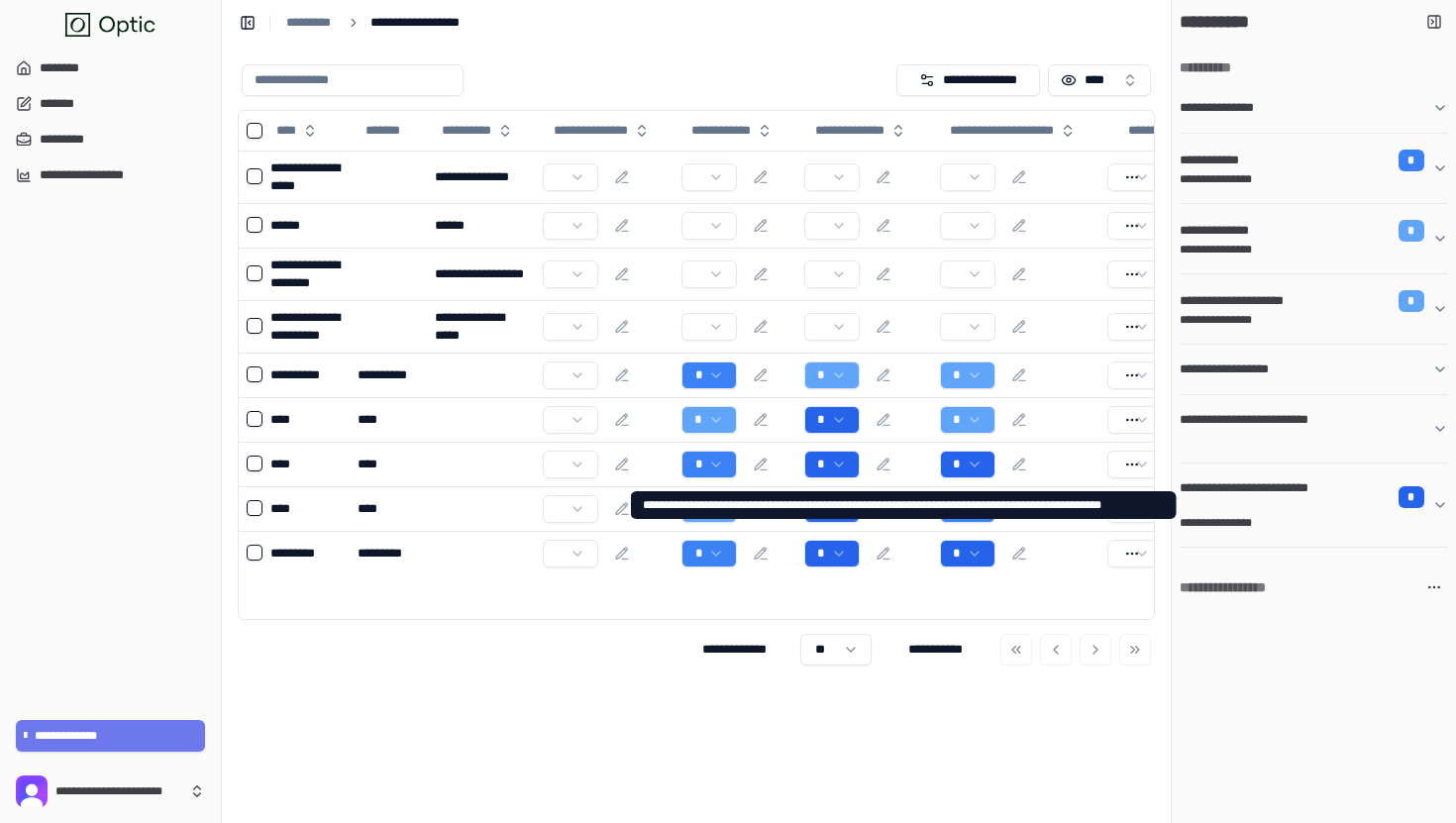 click on "**********" at bounding box center (1251, 497) 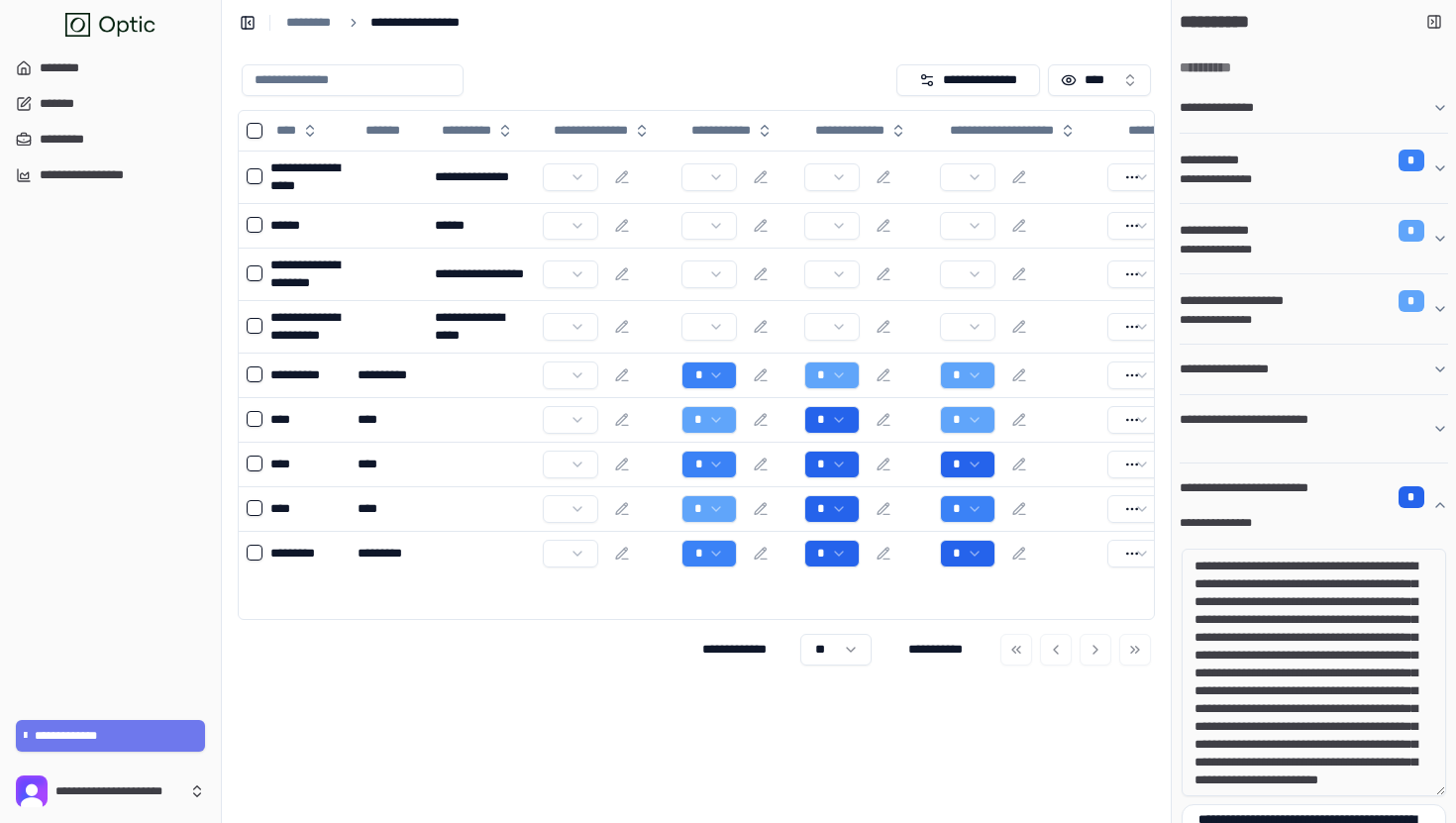 scroll, scrollTop: 55, scrollLeft: 0, axis: vertical 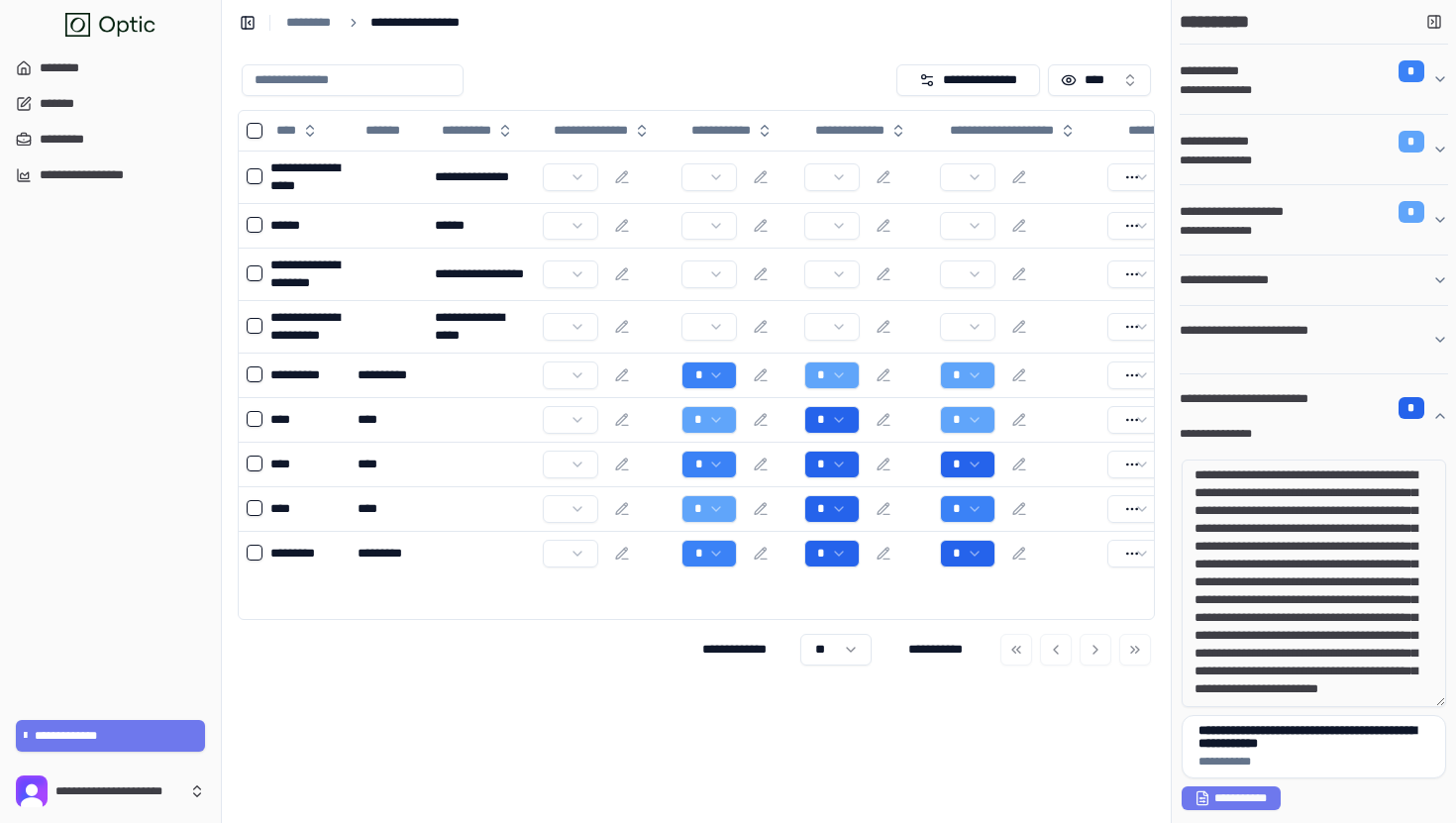 type 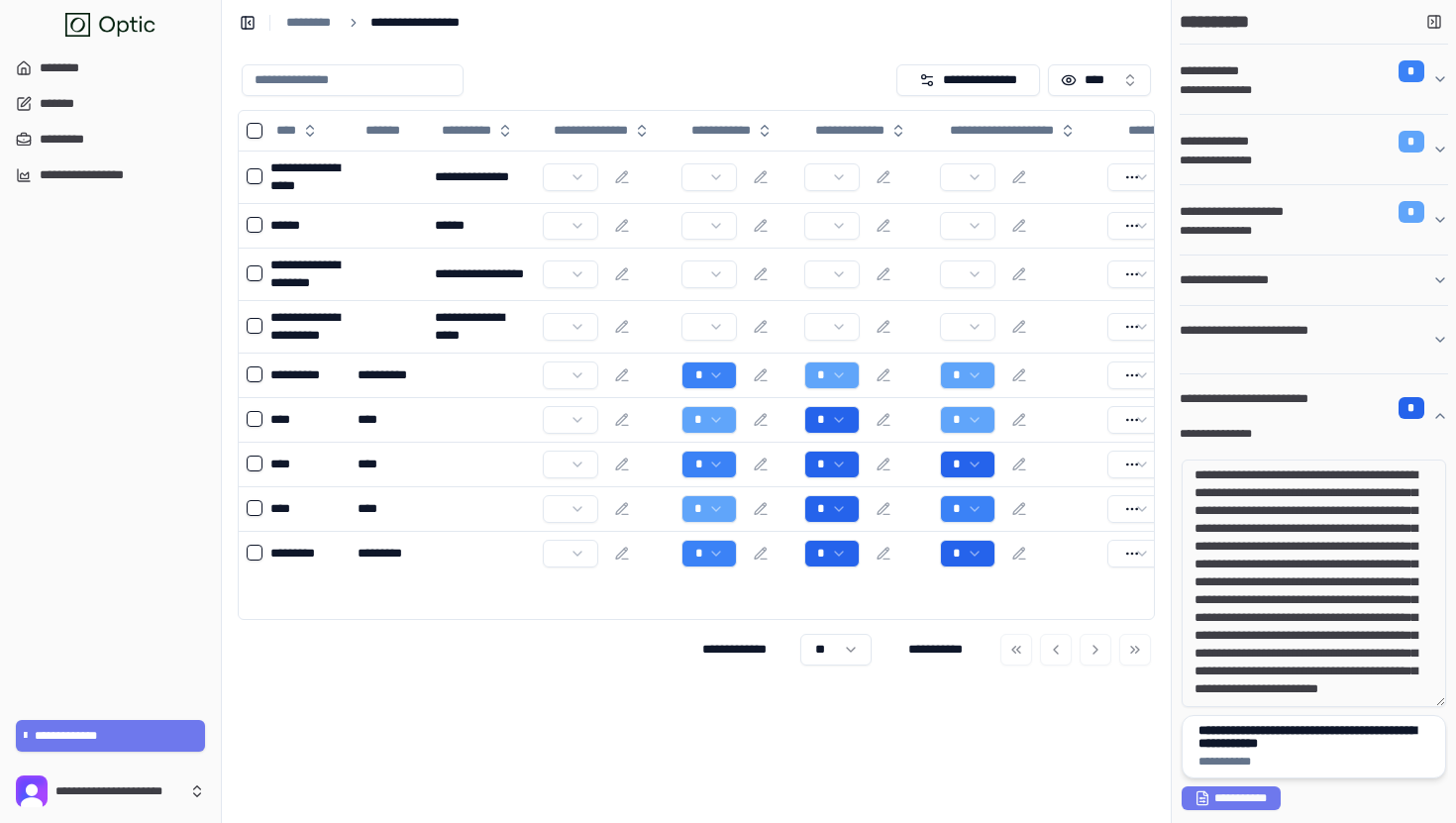 click on "**********" at bounding box center (1313, 737) 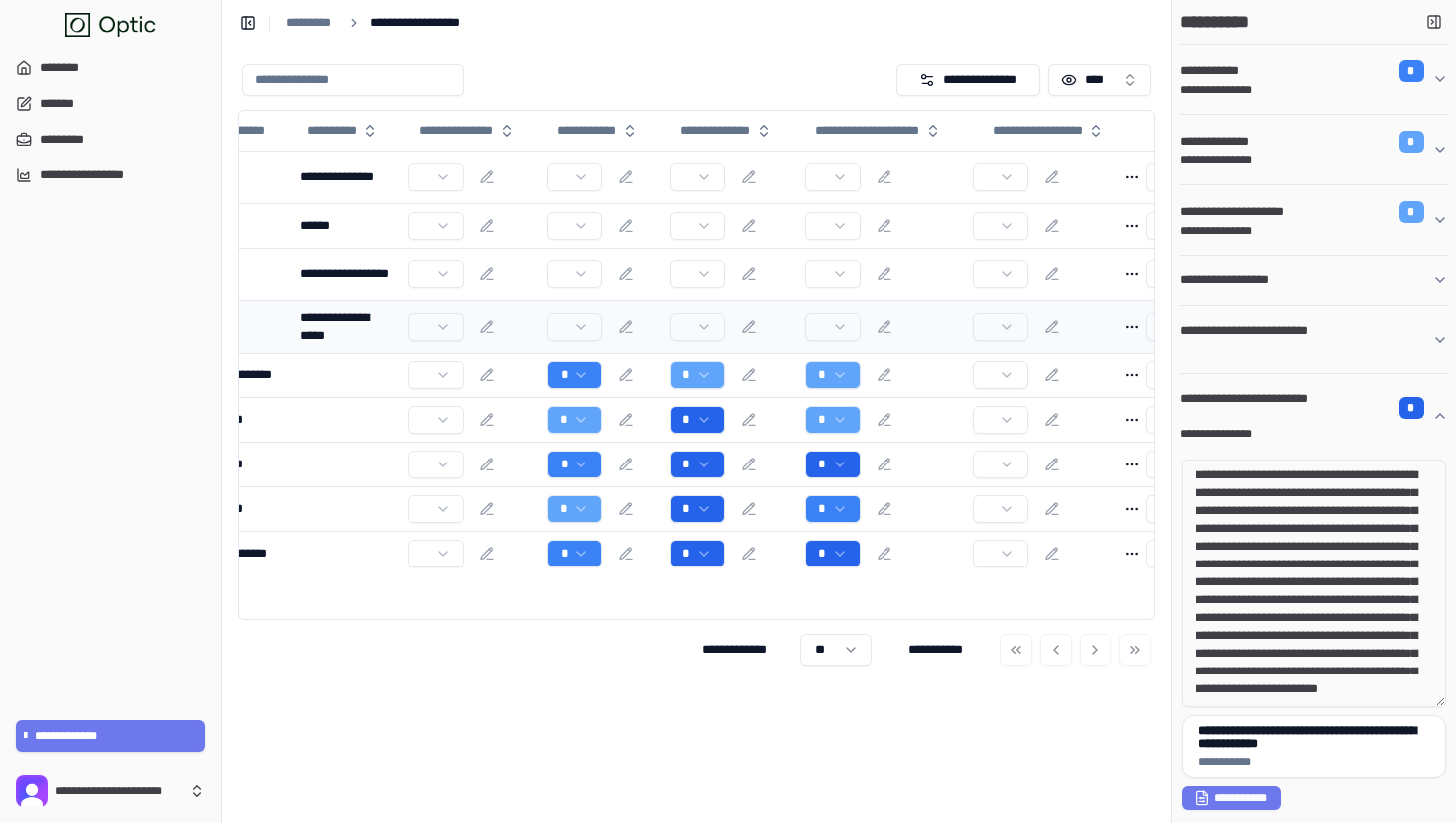 scroll, scrollTop: 0, scrollLeft: 0, axis: both 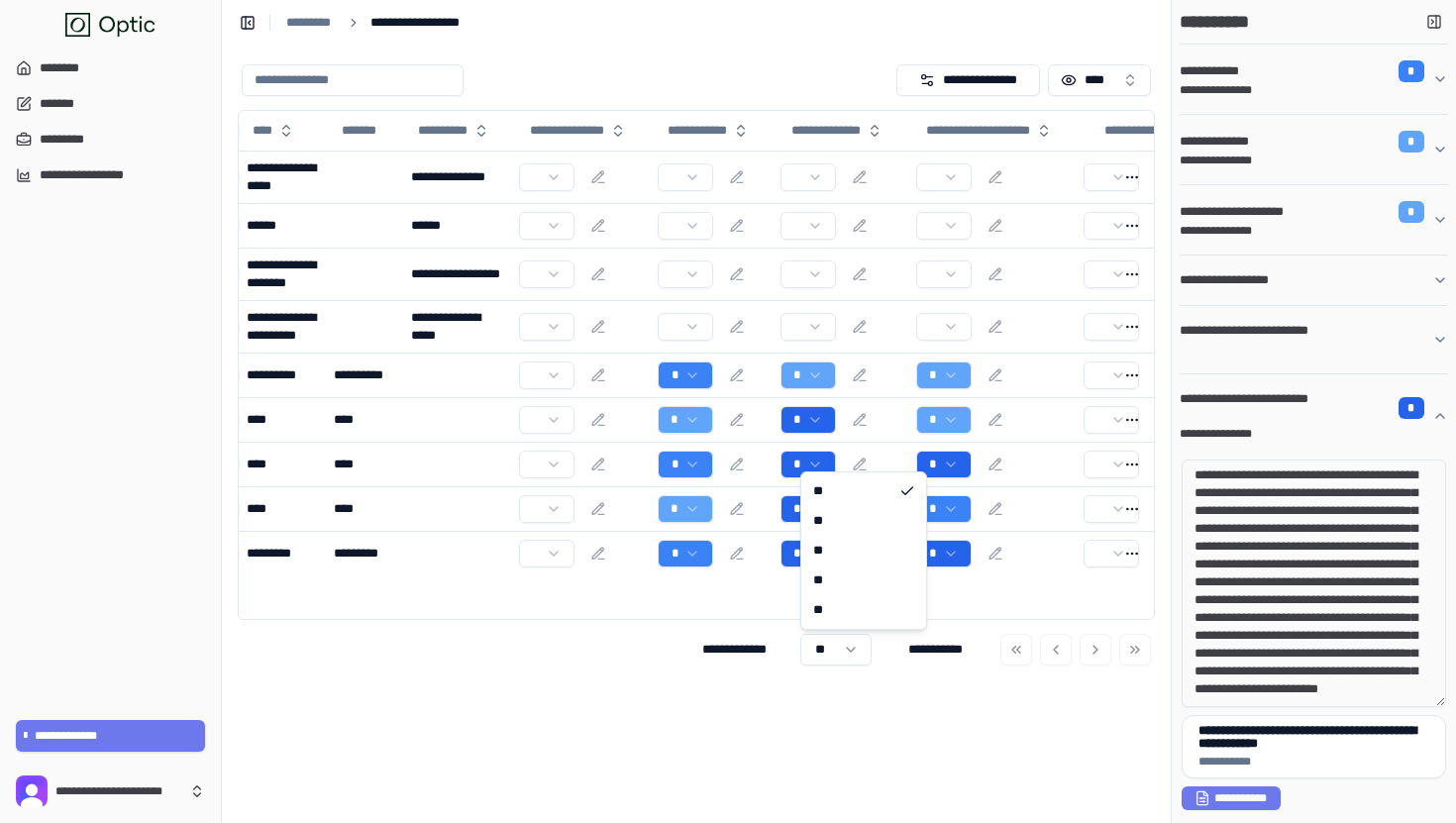 click on "**********" at bounding box center [728, 411] 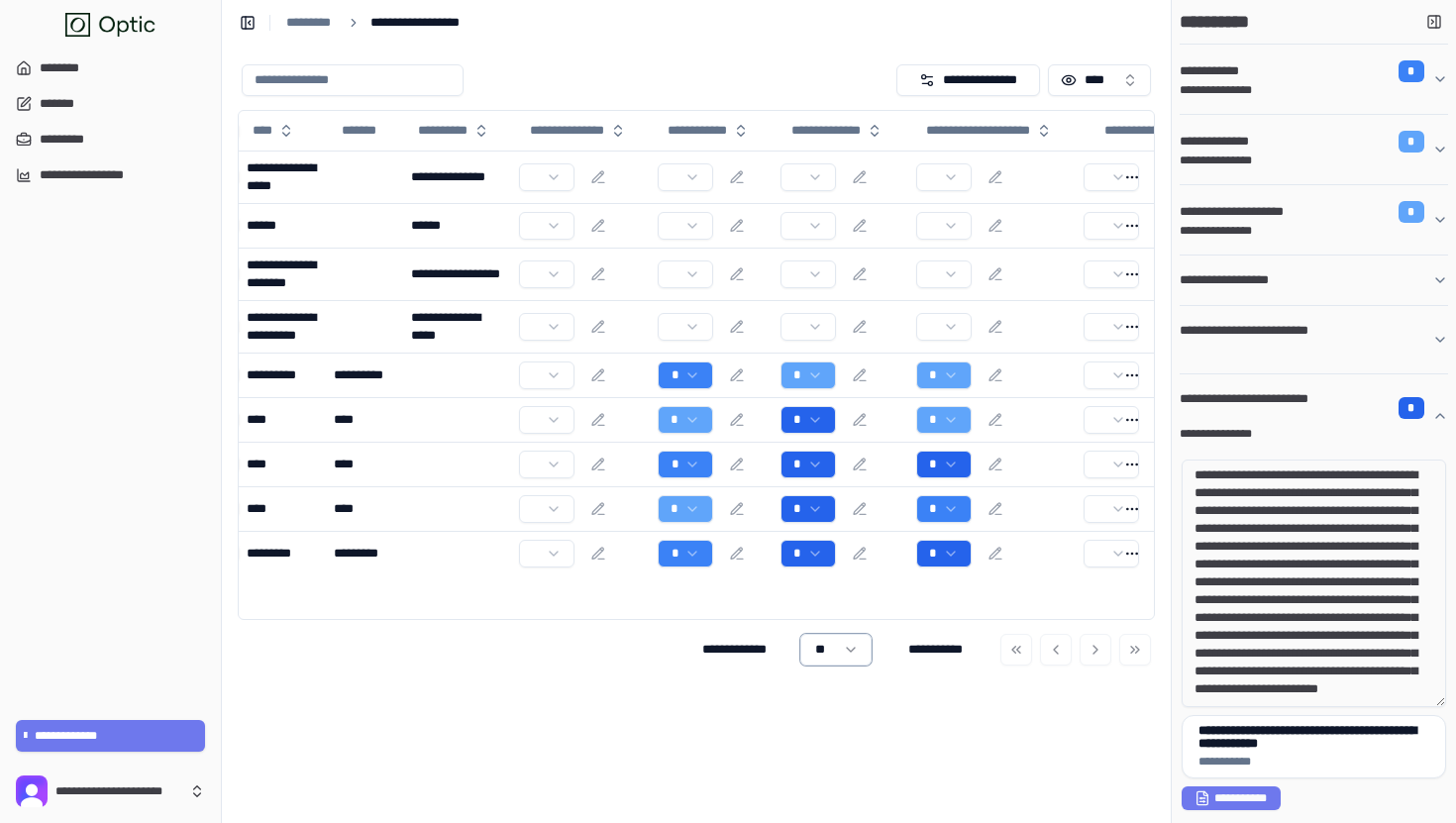 click on "**********" at bounding box center (728, 411) 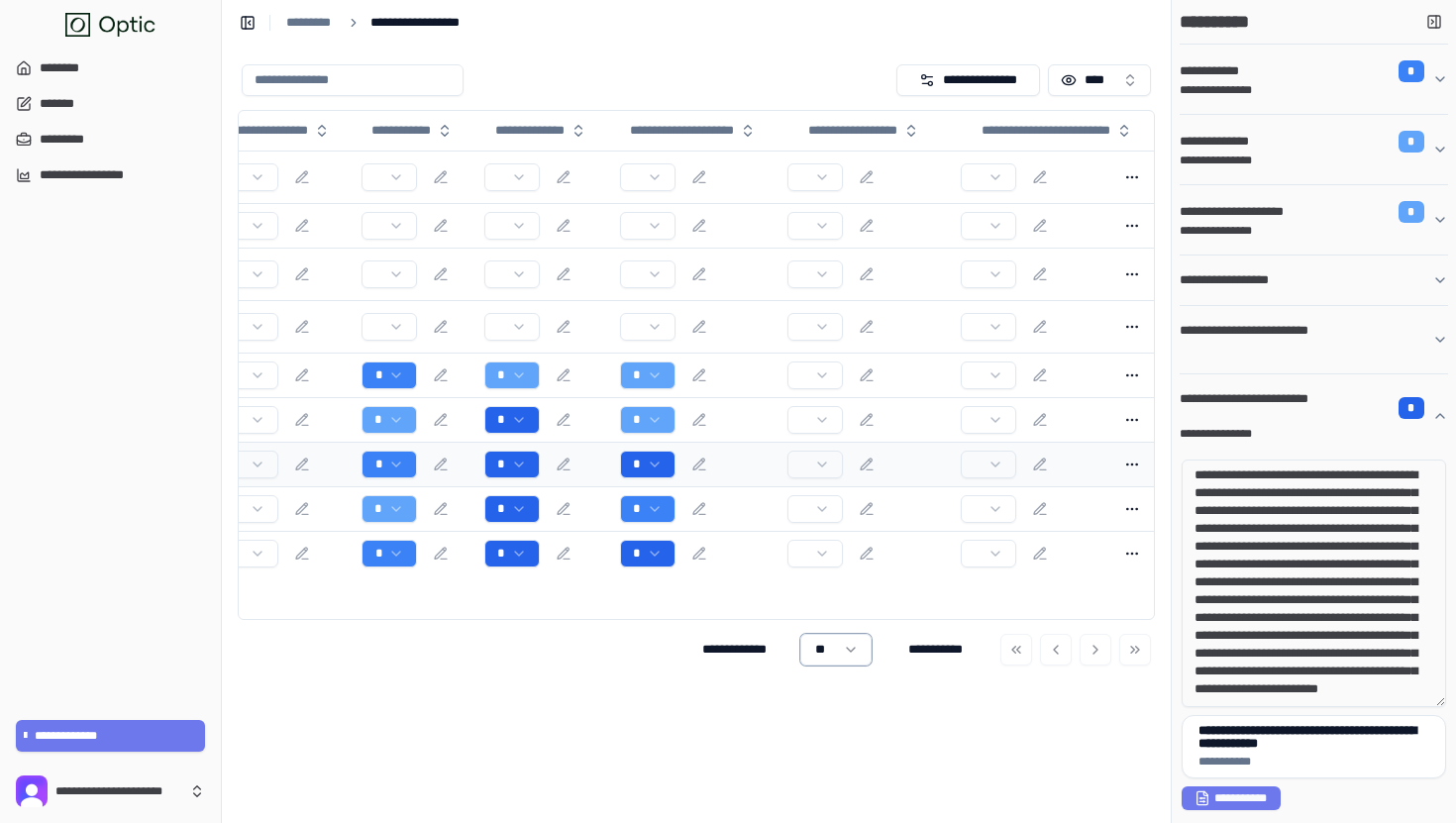 scroll, scrollTop: 0, scrollLeft: 0, axis: both 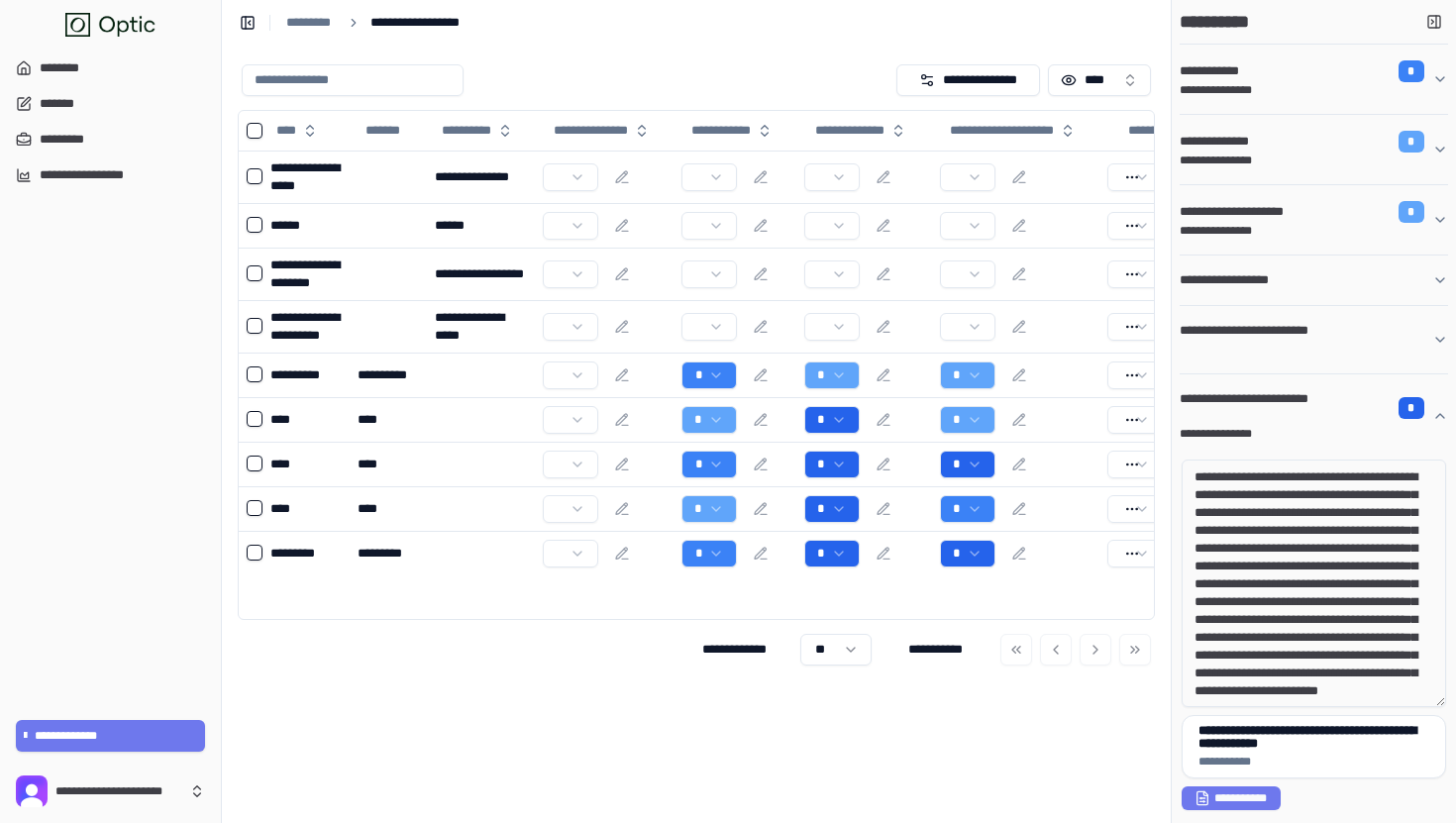 click on "**********" at bounding box center [1305, 434] 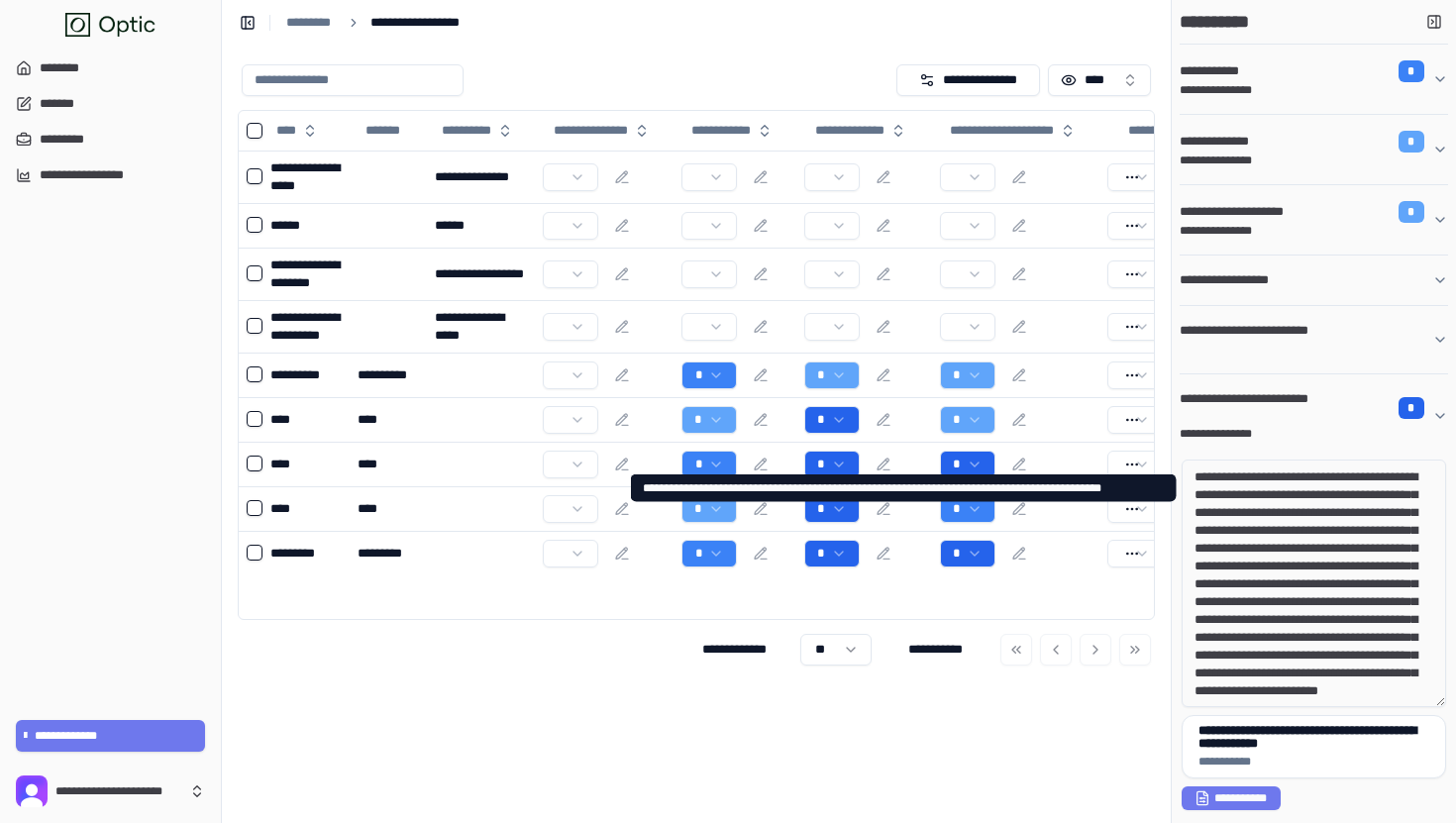 scroll, scrollTop: 0, scrollLeft: 0, axis: both 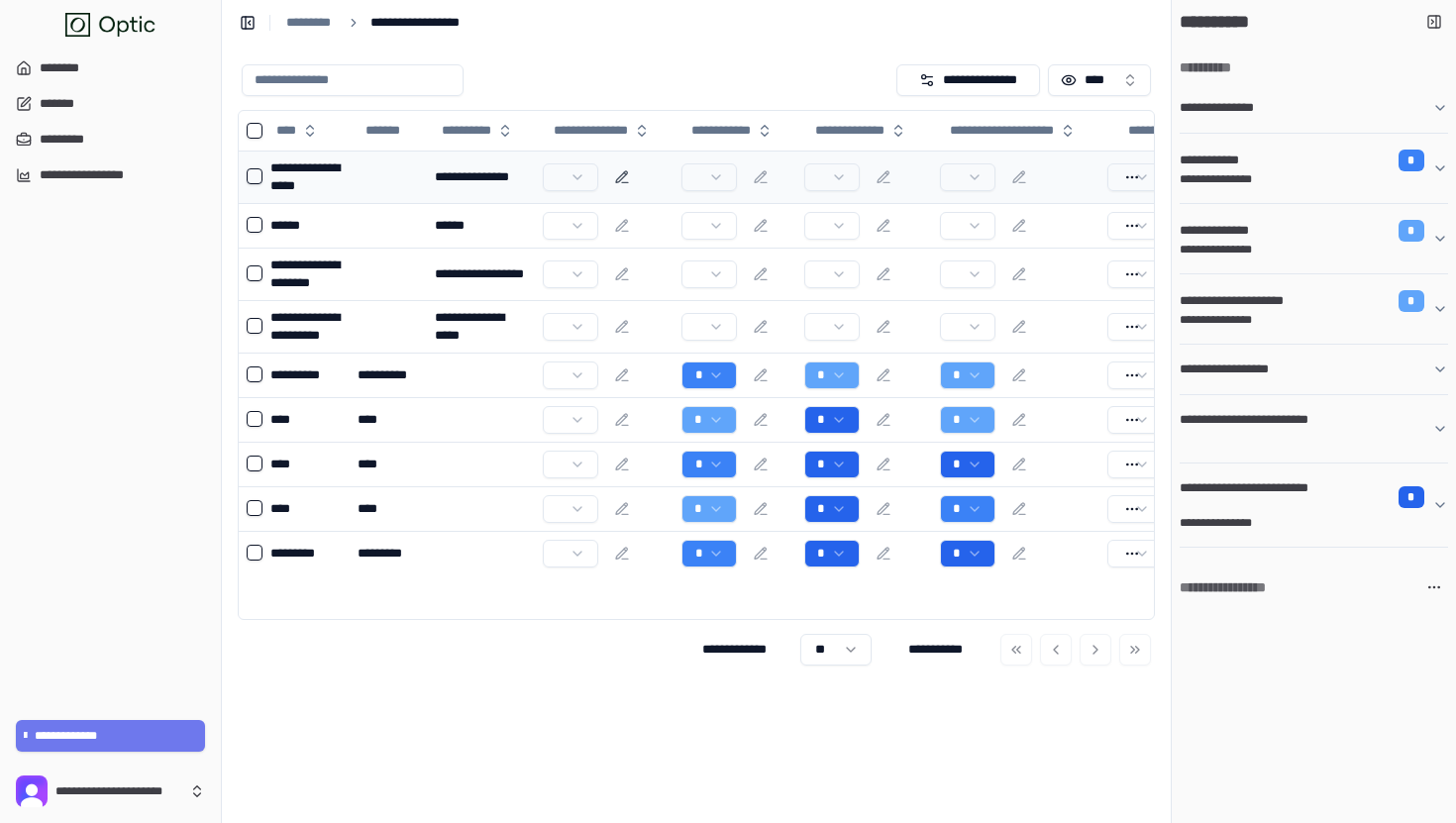 click 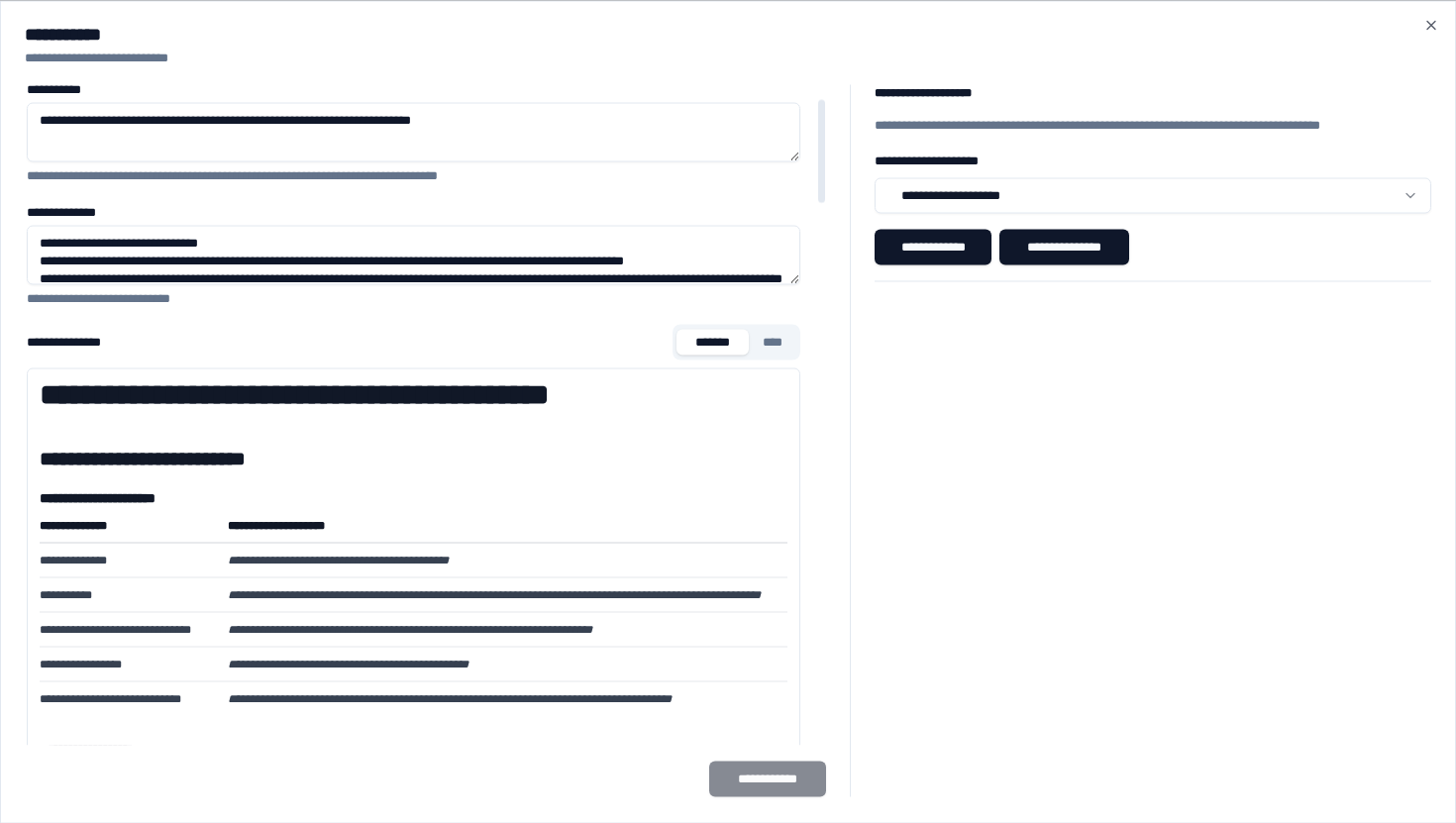 scroll, scrollTop: 79, scrollLeft: 0, axis: vertical 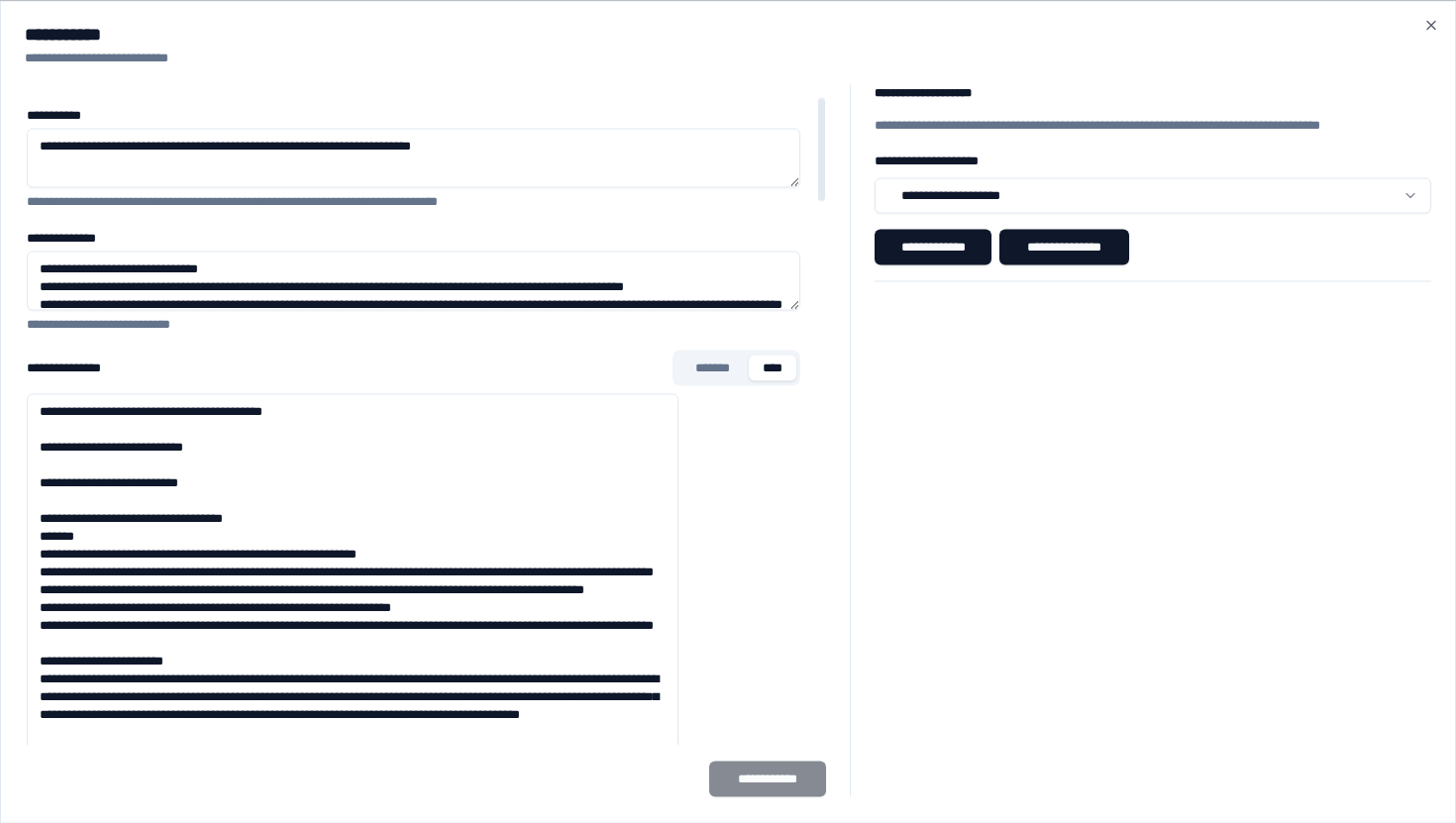 click on "**********" at bounding box center [728, 440] 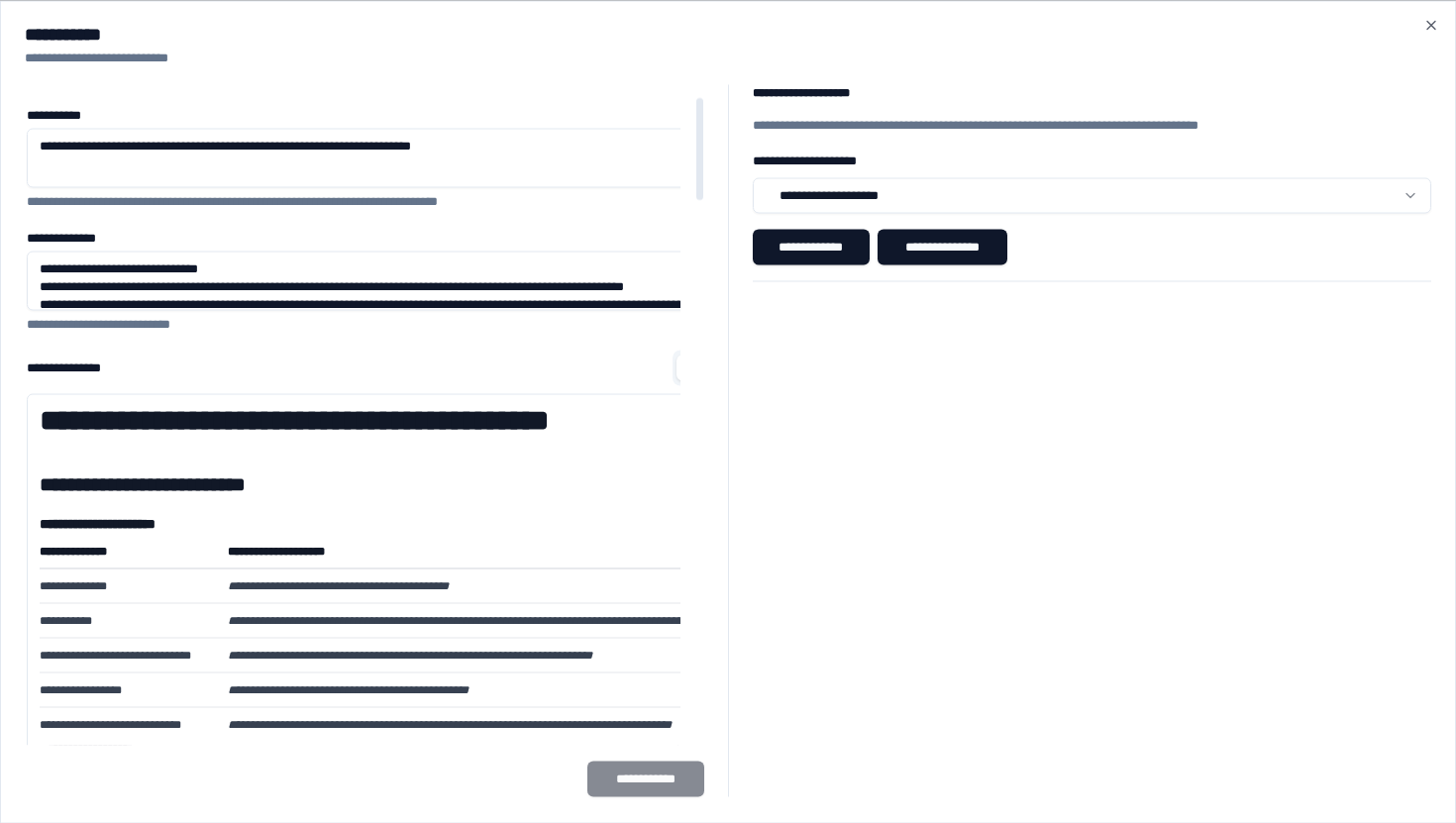click on "**********" at bounding box center [413, 367] 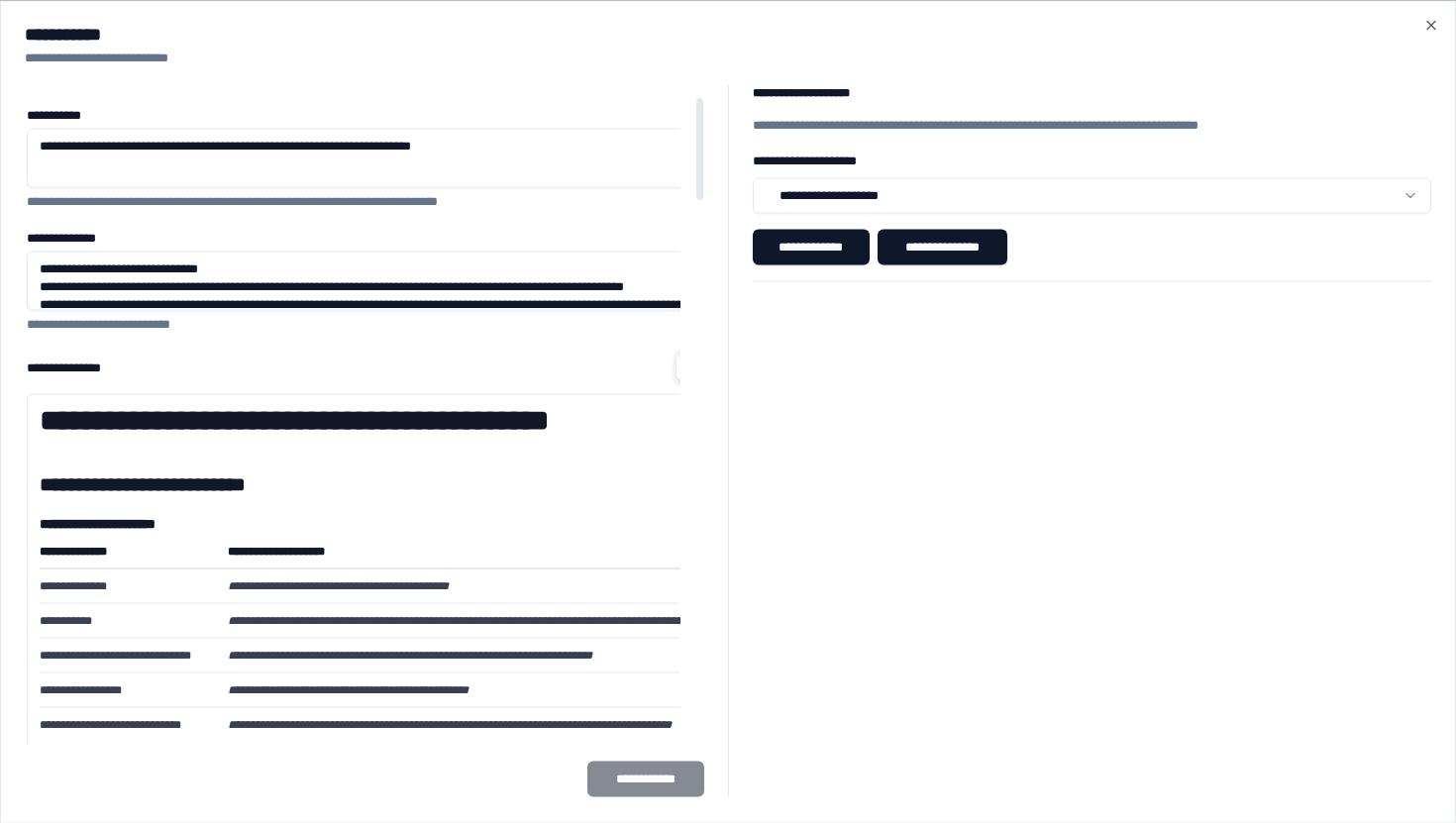 scroll, scrollTop: 0, scrollLeft: 0, axis: both 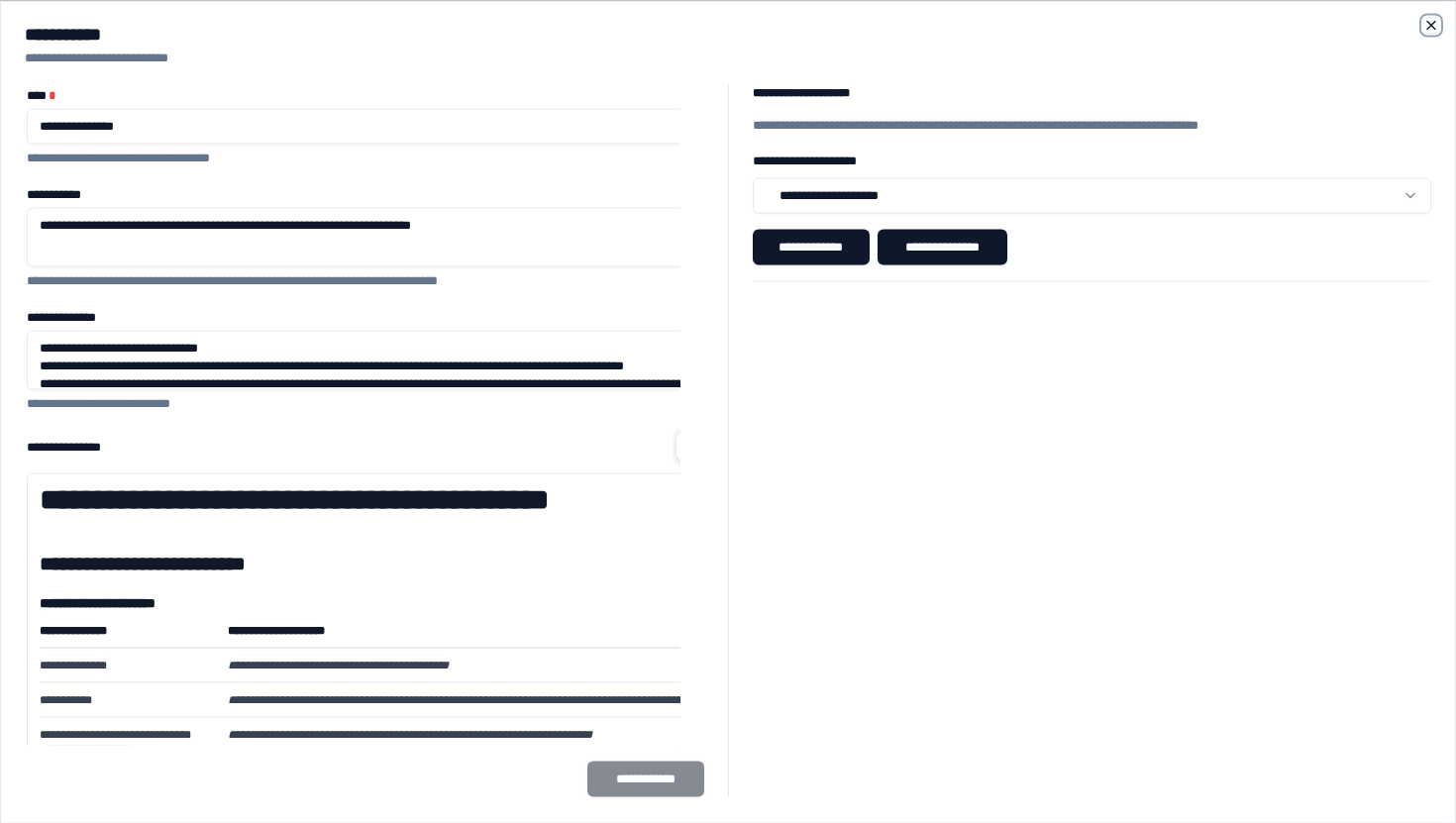 click 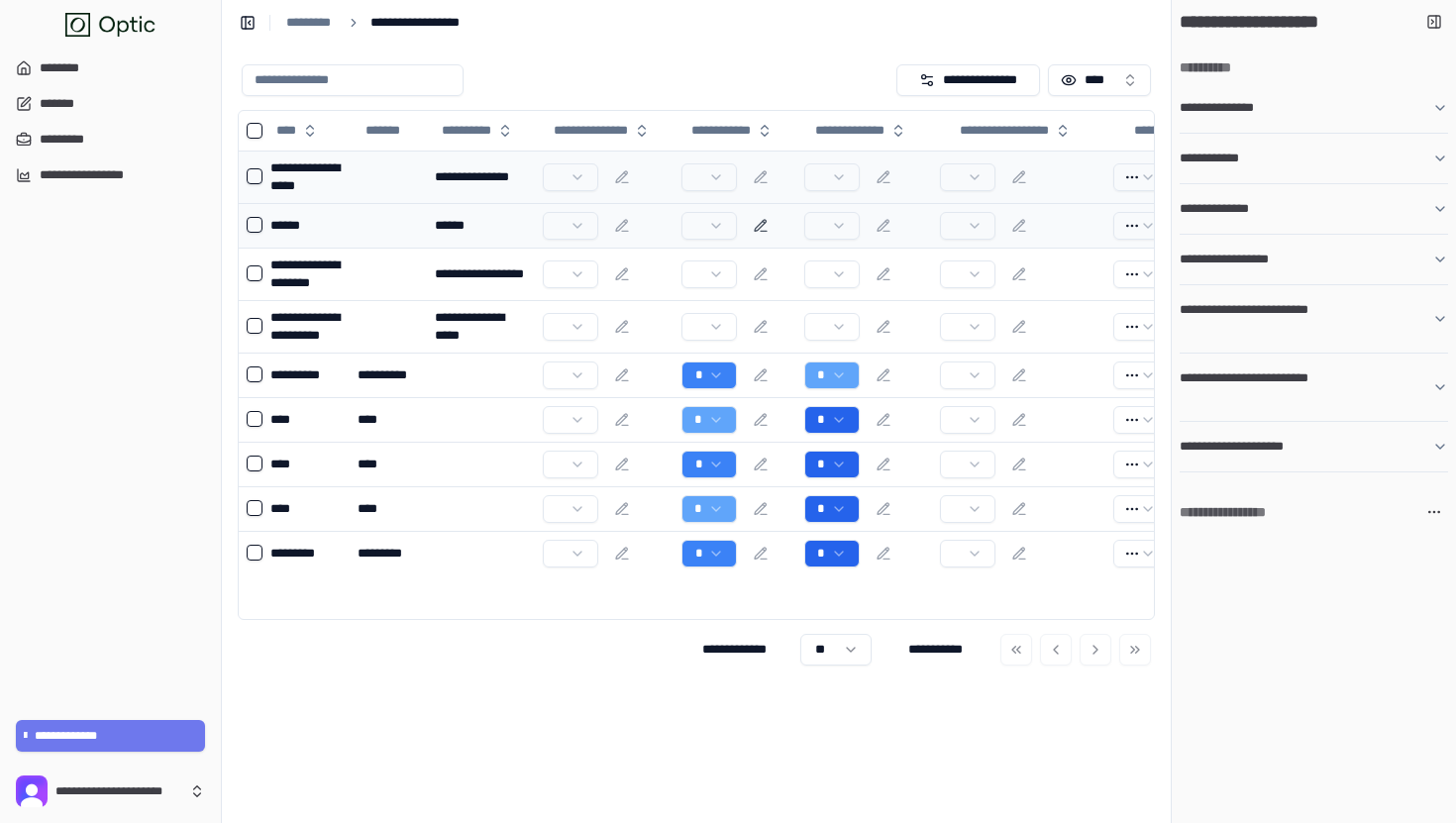 click 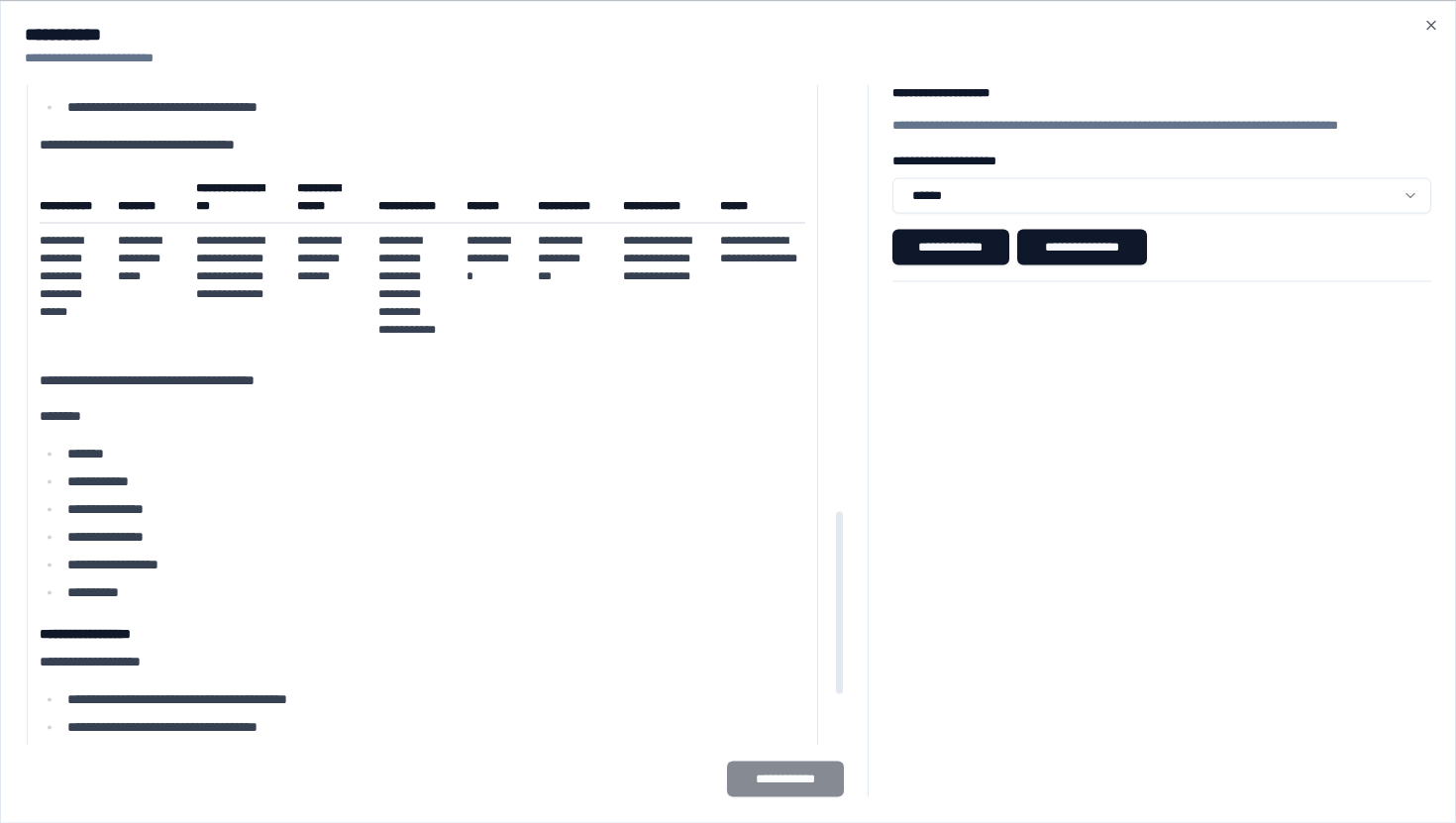scroll, scrollTop: 1563, scrollLeft: 0, axis: vertical 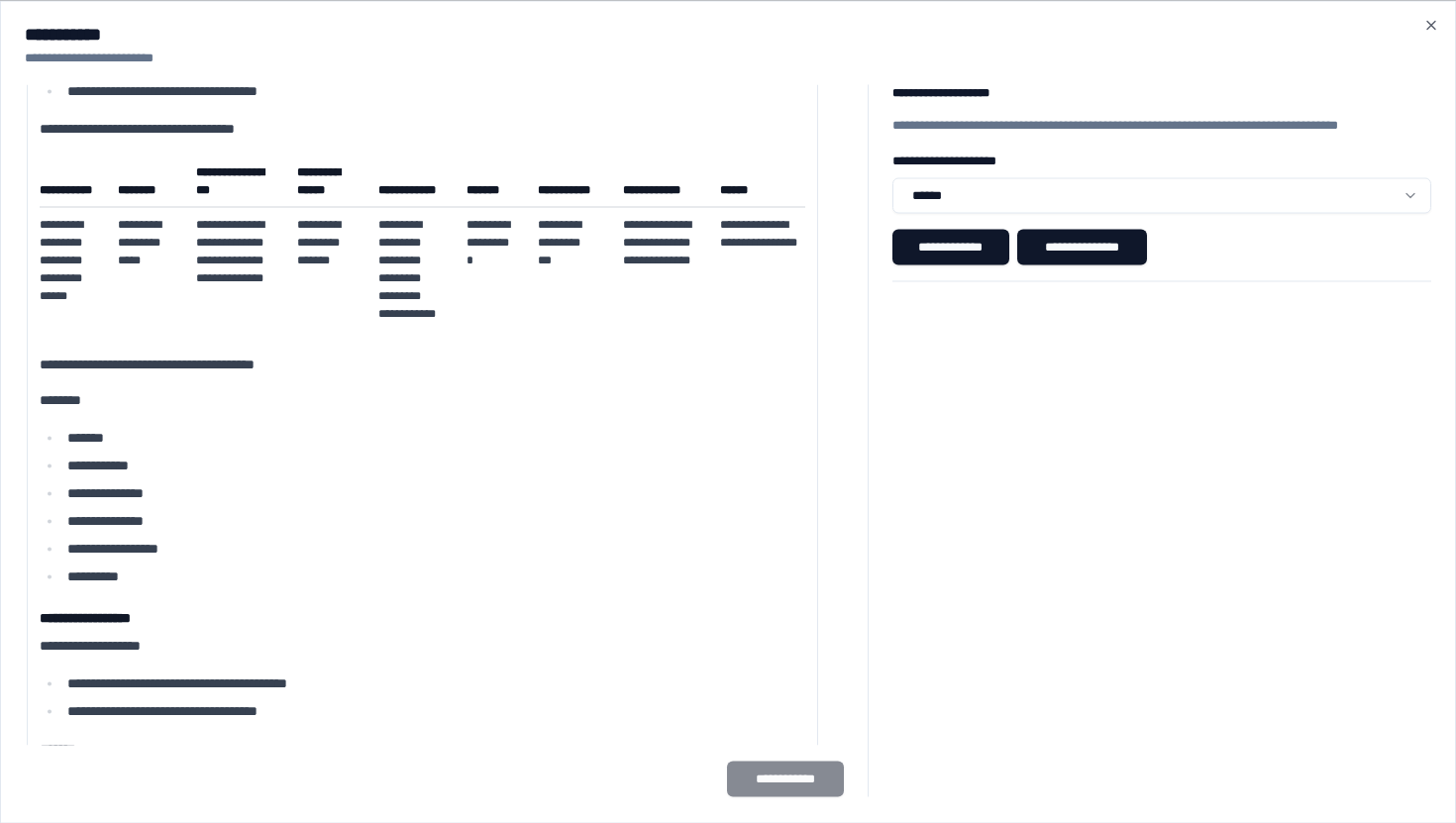 click on "**********" at bounding box center (728, 411) 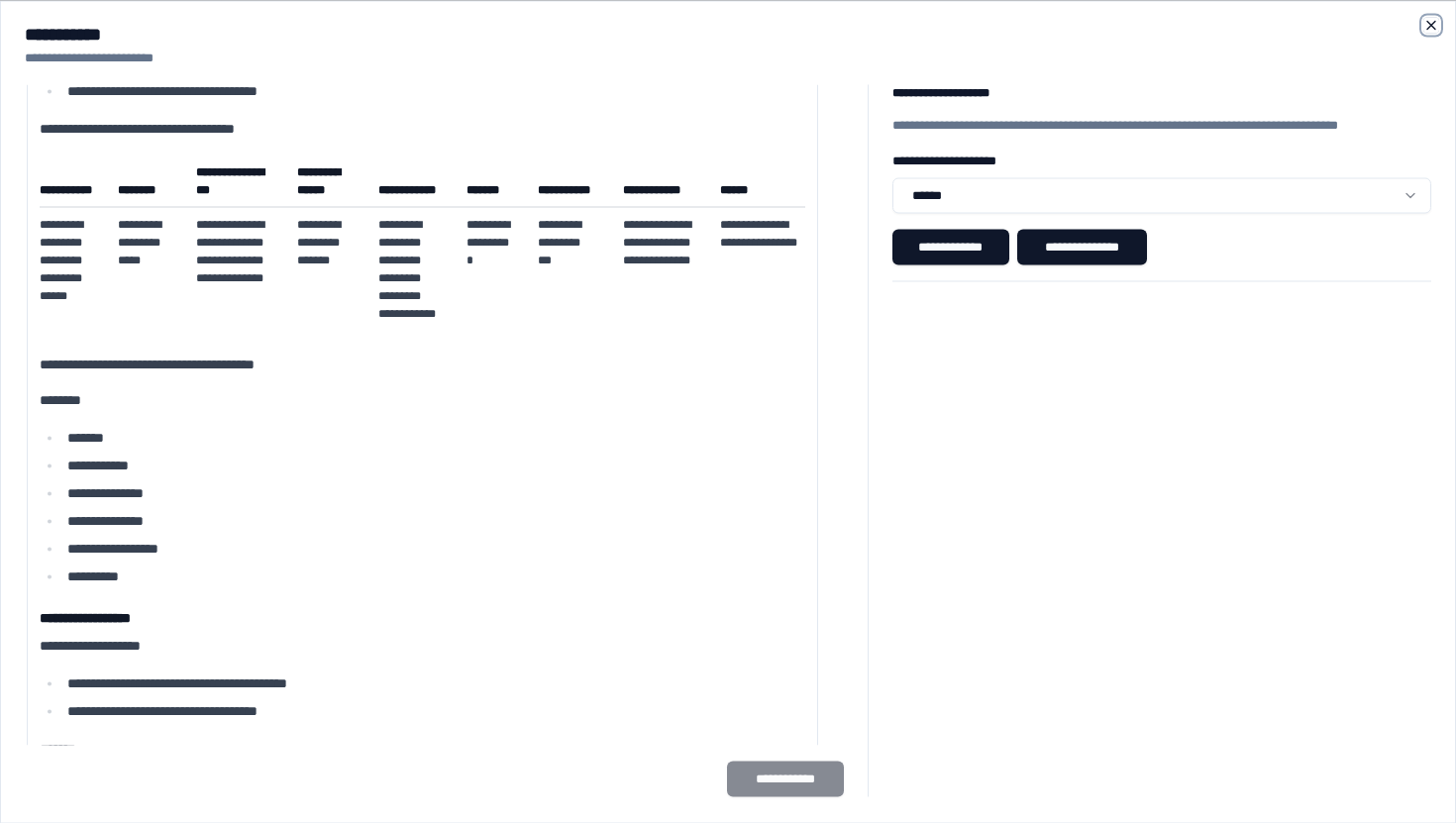 click 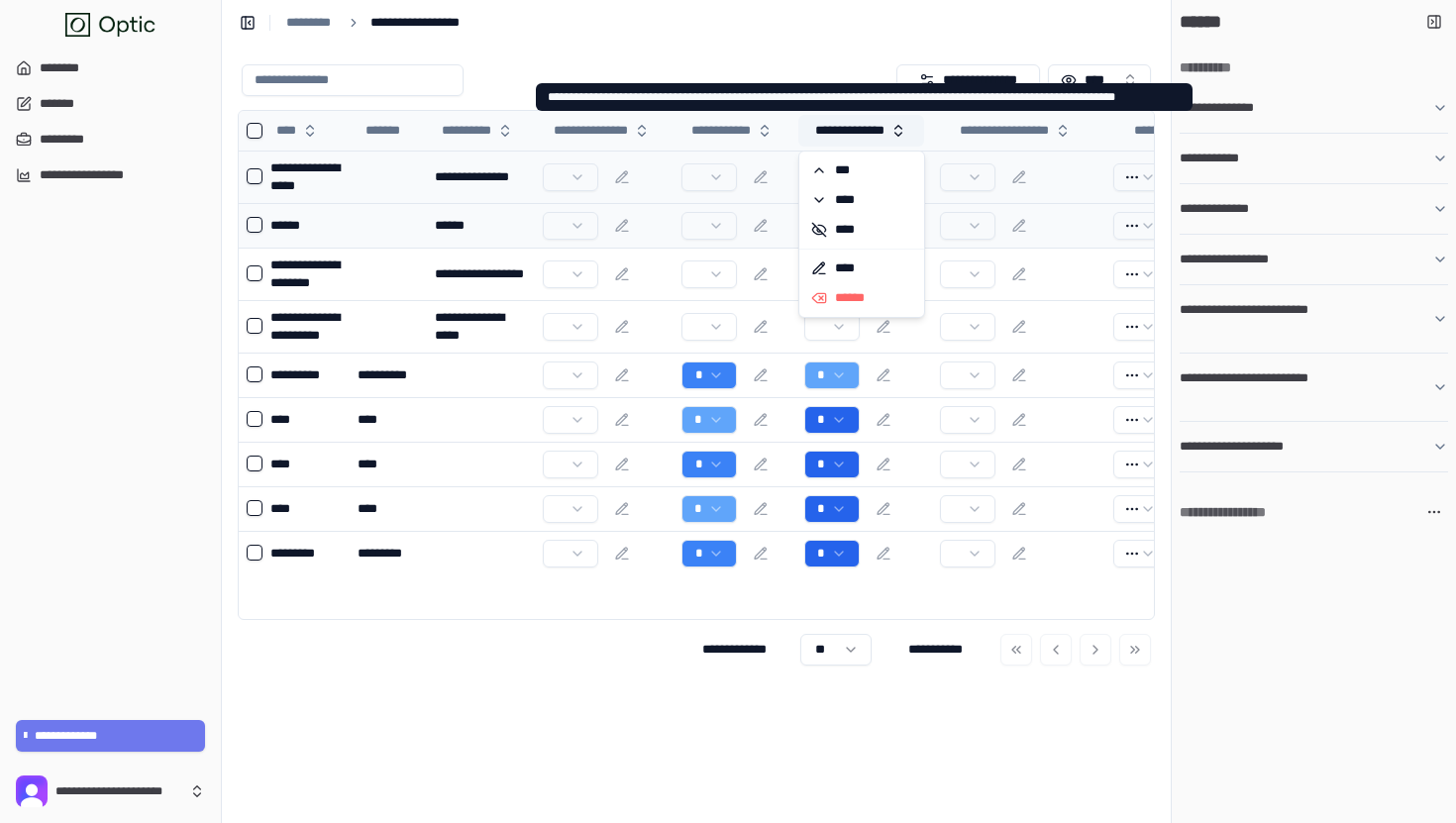 click on "**********" at bounding box center (861, 131) 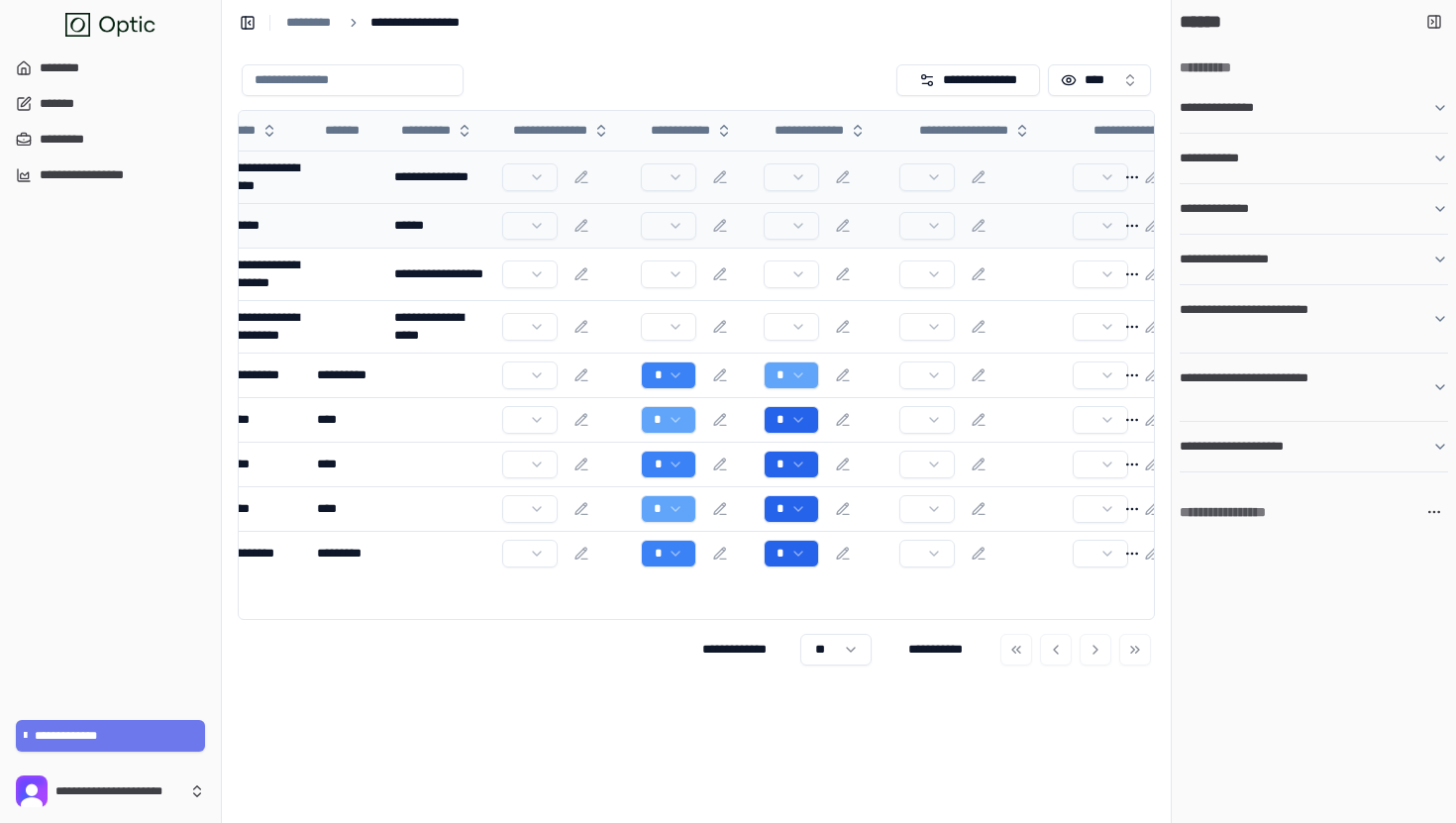 scroll, scrollTop: 0, scrollLeft: 0, axis: both 